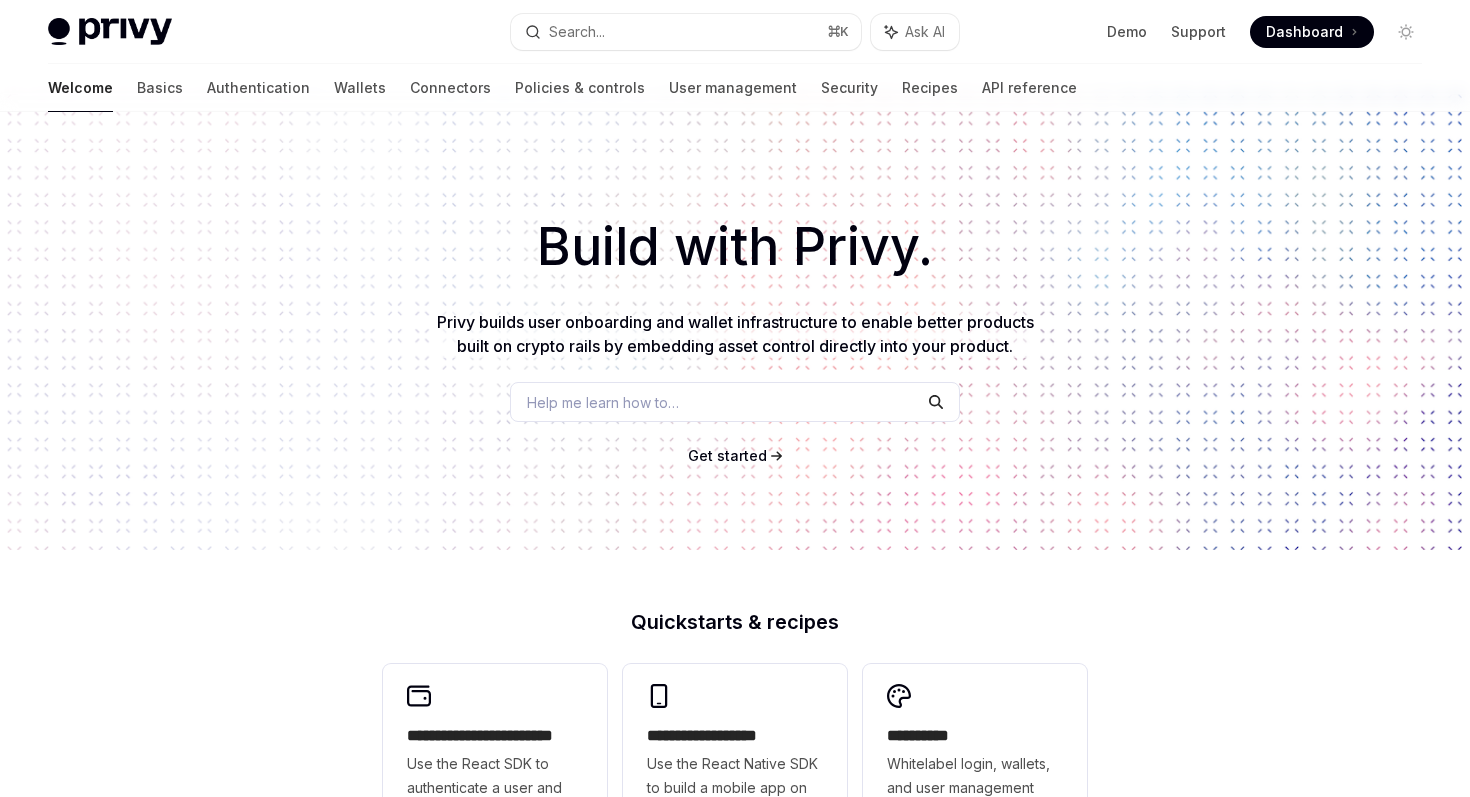 scroll, scrollTop: 0, scrollLeft: 0, axis: both 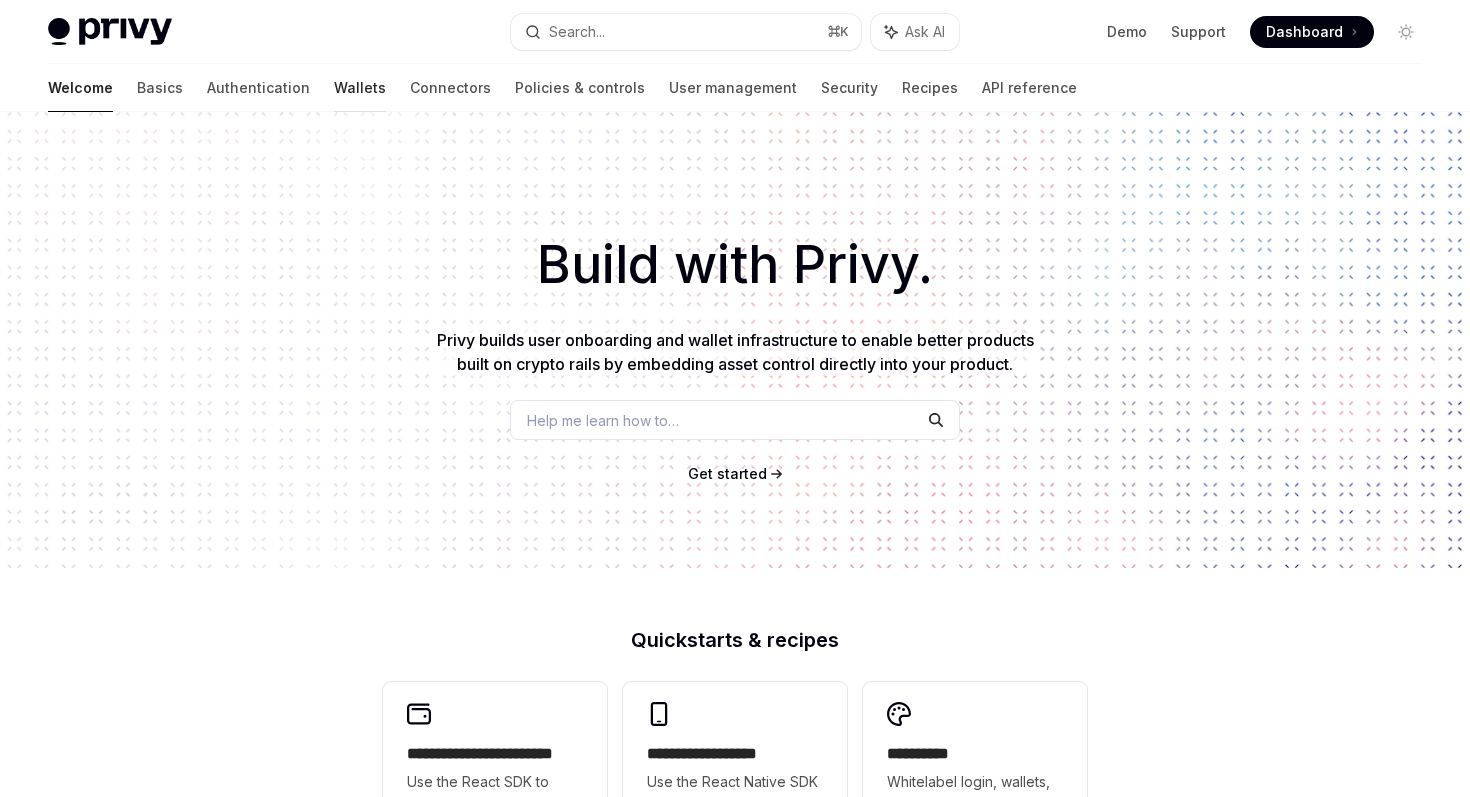 click on "Wallets" at bounding box center (360, 88) 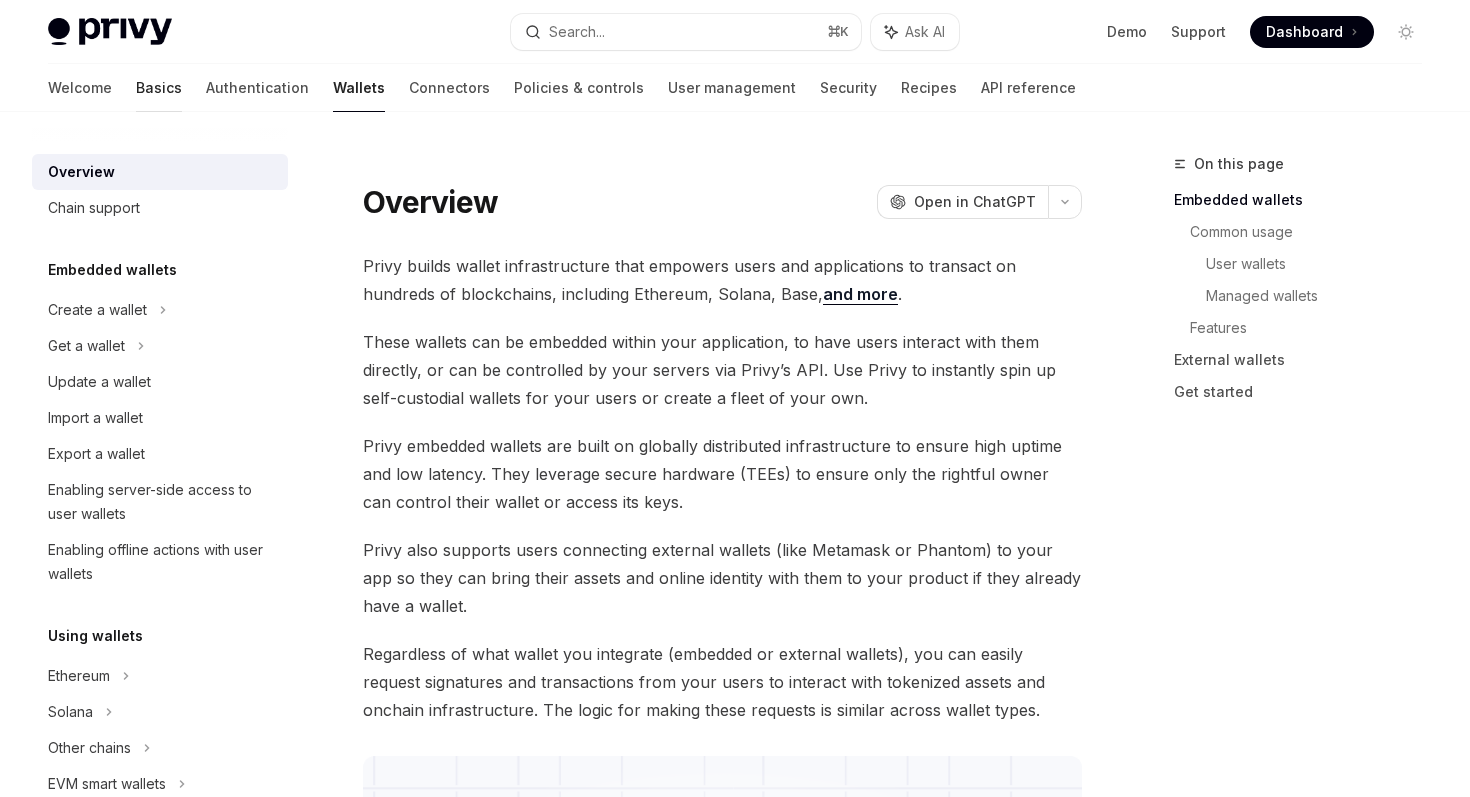 click on "Basics" at bounding box center (159, 88) 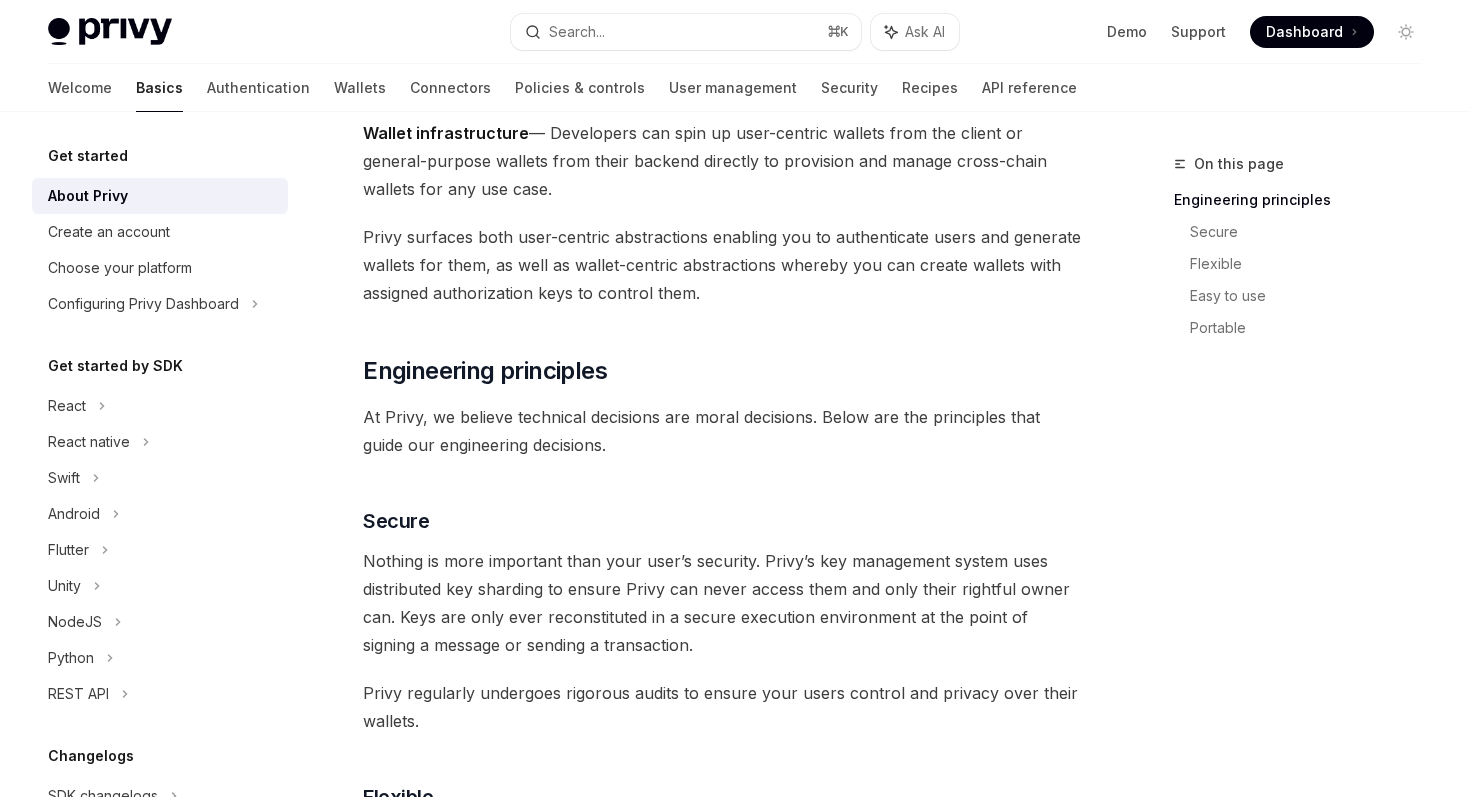 scroll, scrollTop: 423, scrollLeft: 0, axis: vertical 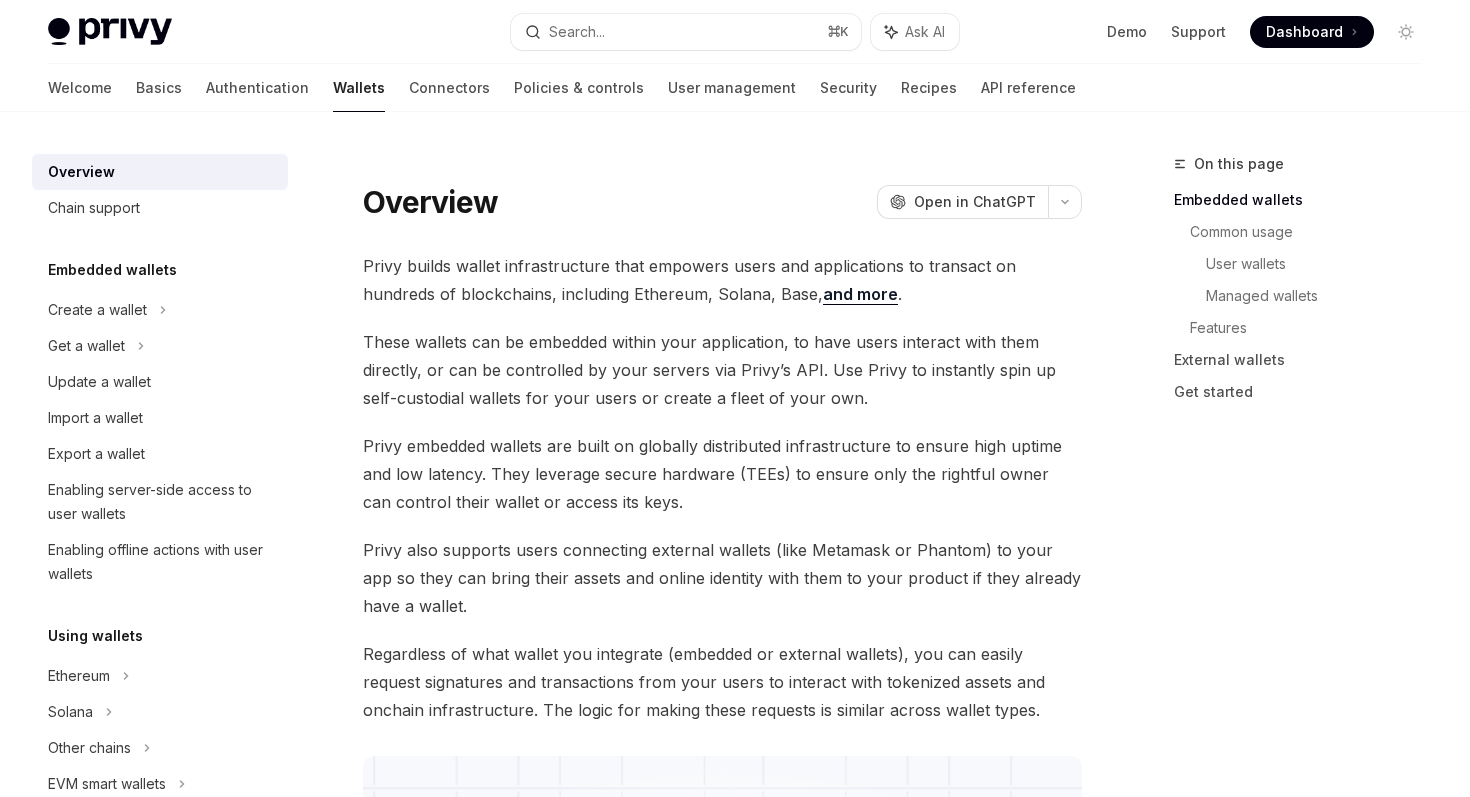 type on "*" 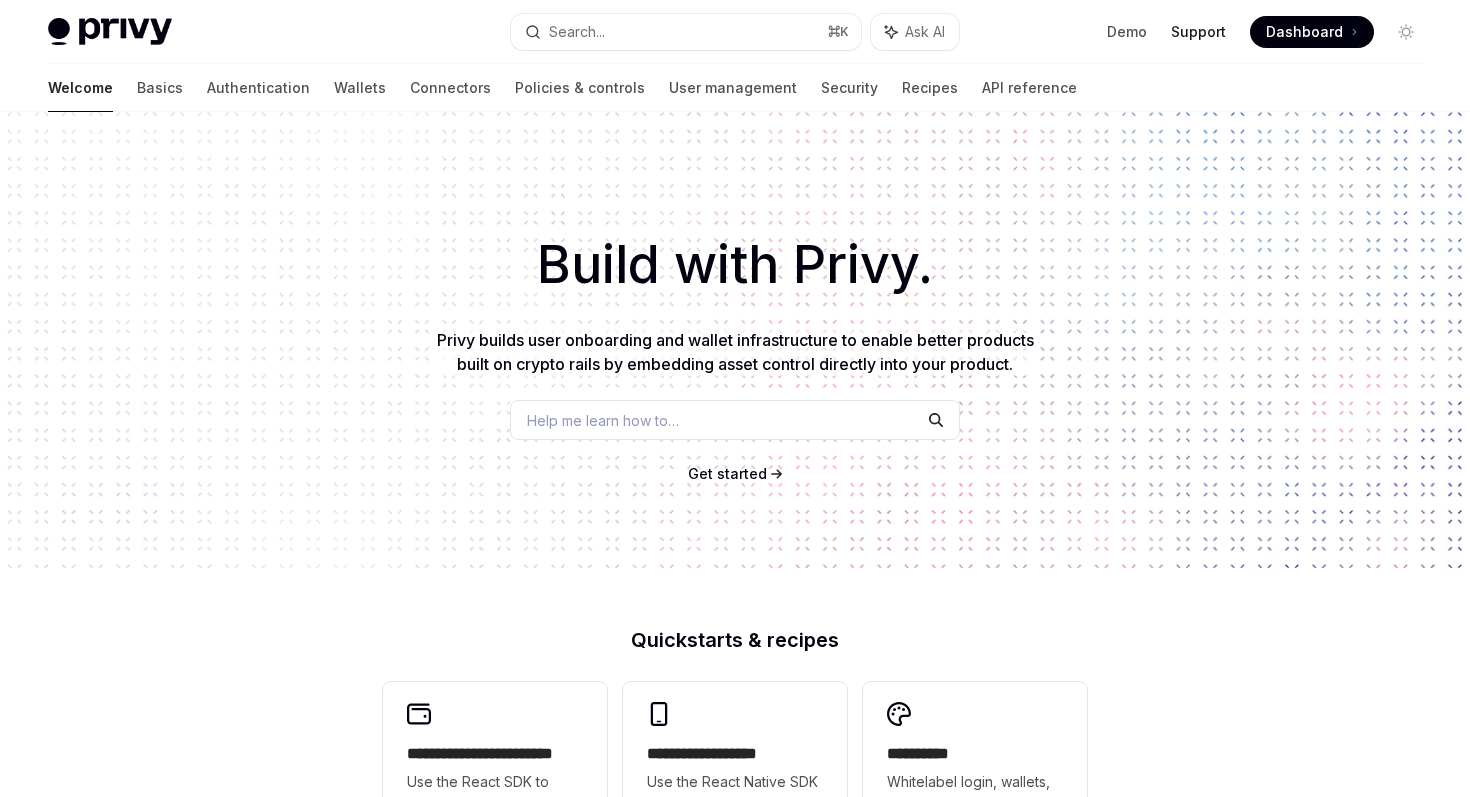 click on "Support" at bounding box center (1198, 32) 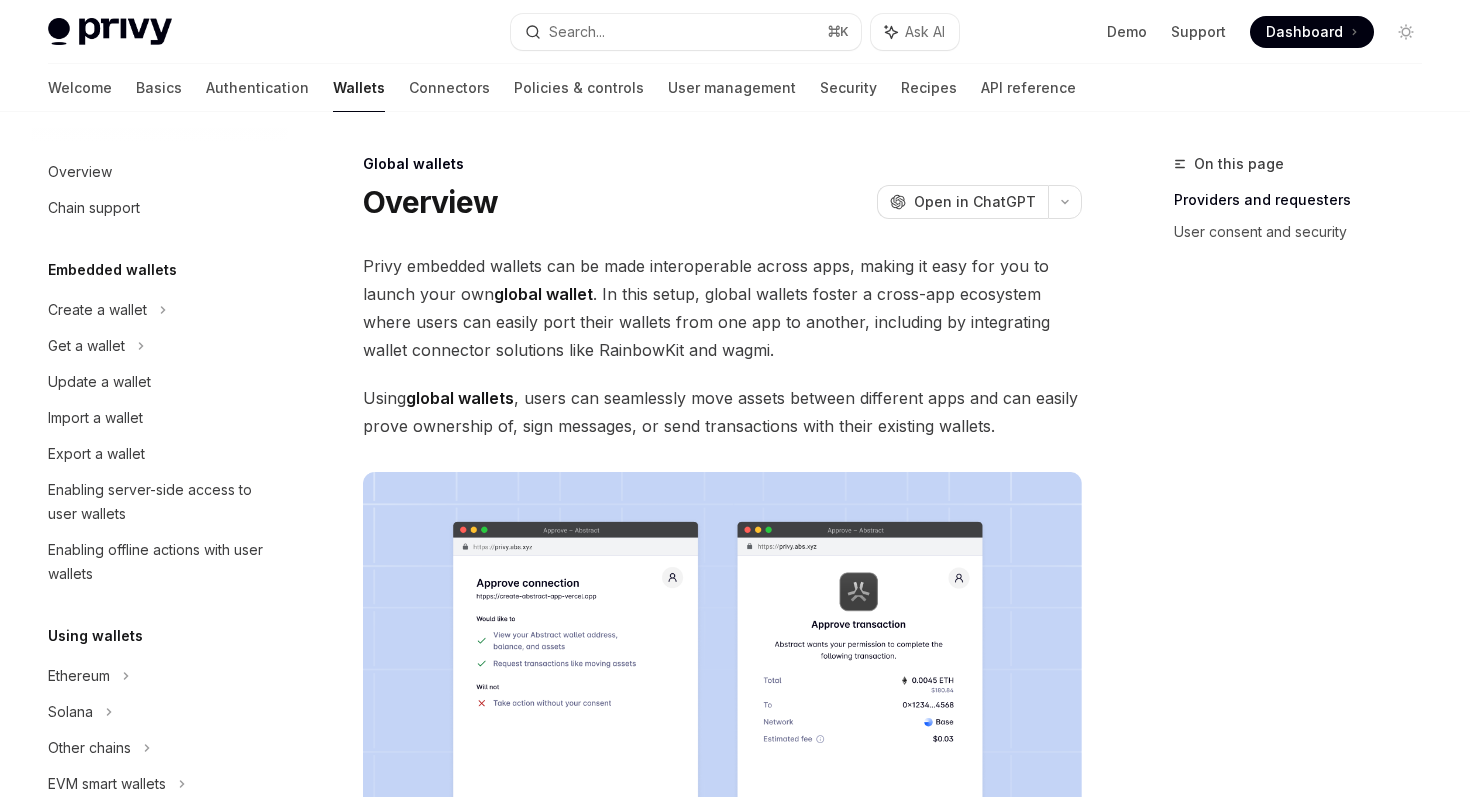 scroll, scrollTop: 53, scrollLeft: 0, axis: vertical 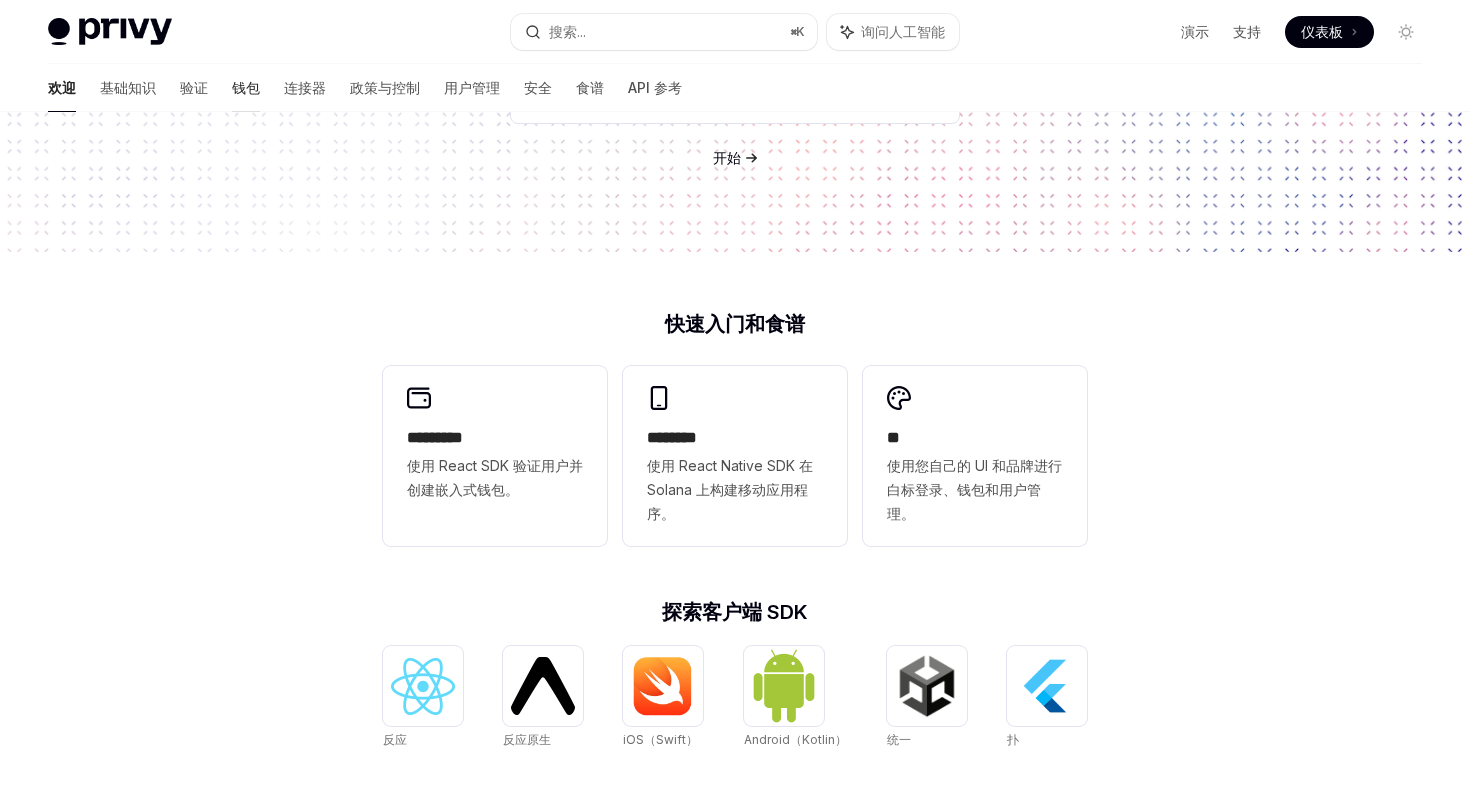 click on "钱包" at bounding box center [246, 87] 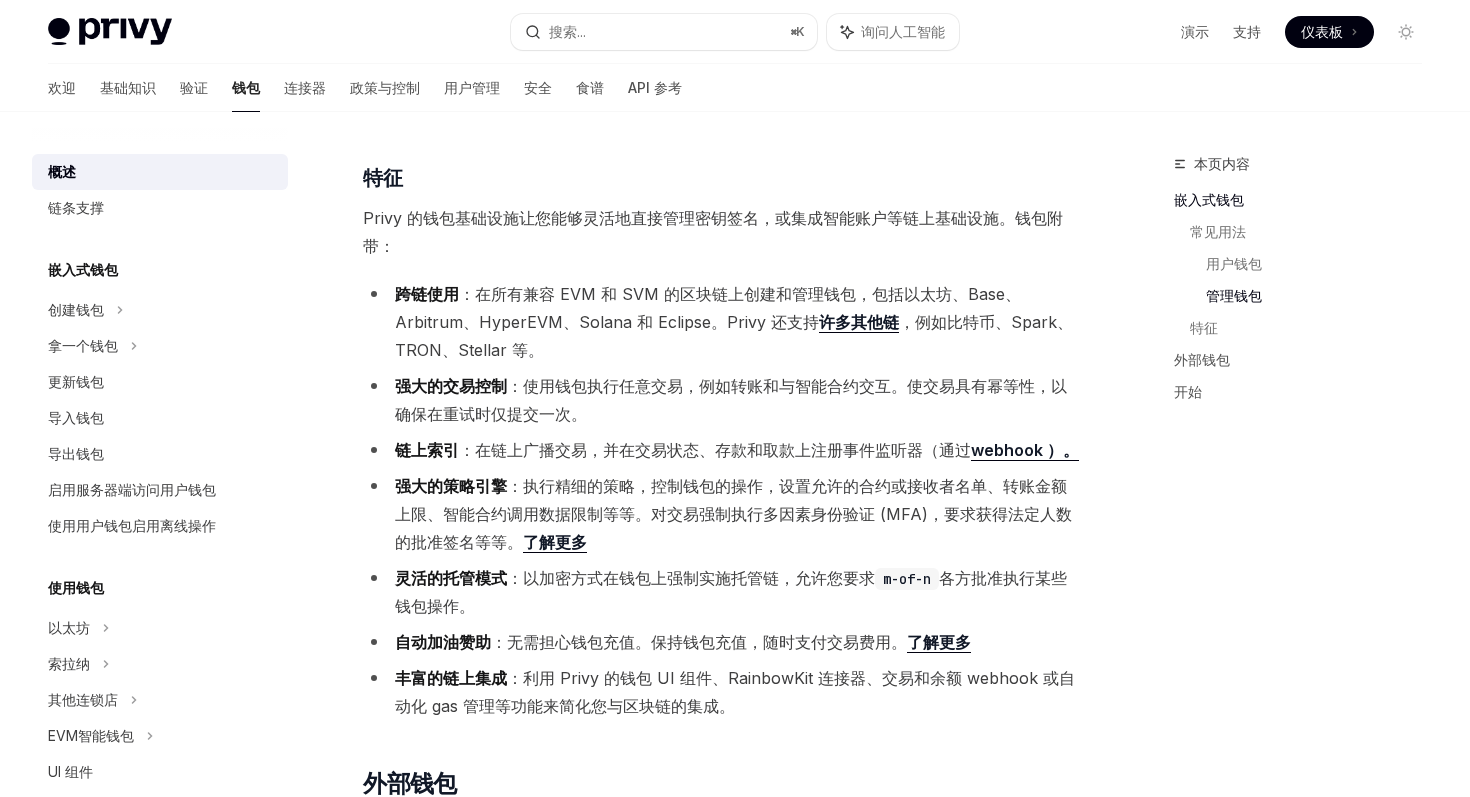 scroll, scrollTop: 1793, scrollLeft: 0, axis: vertical 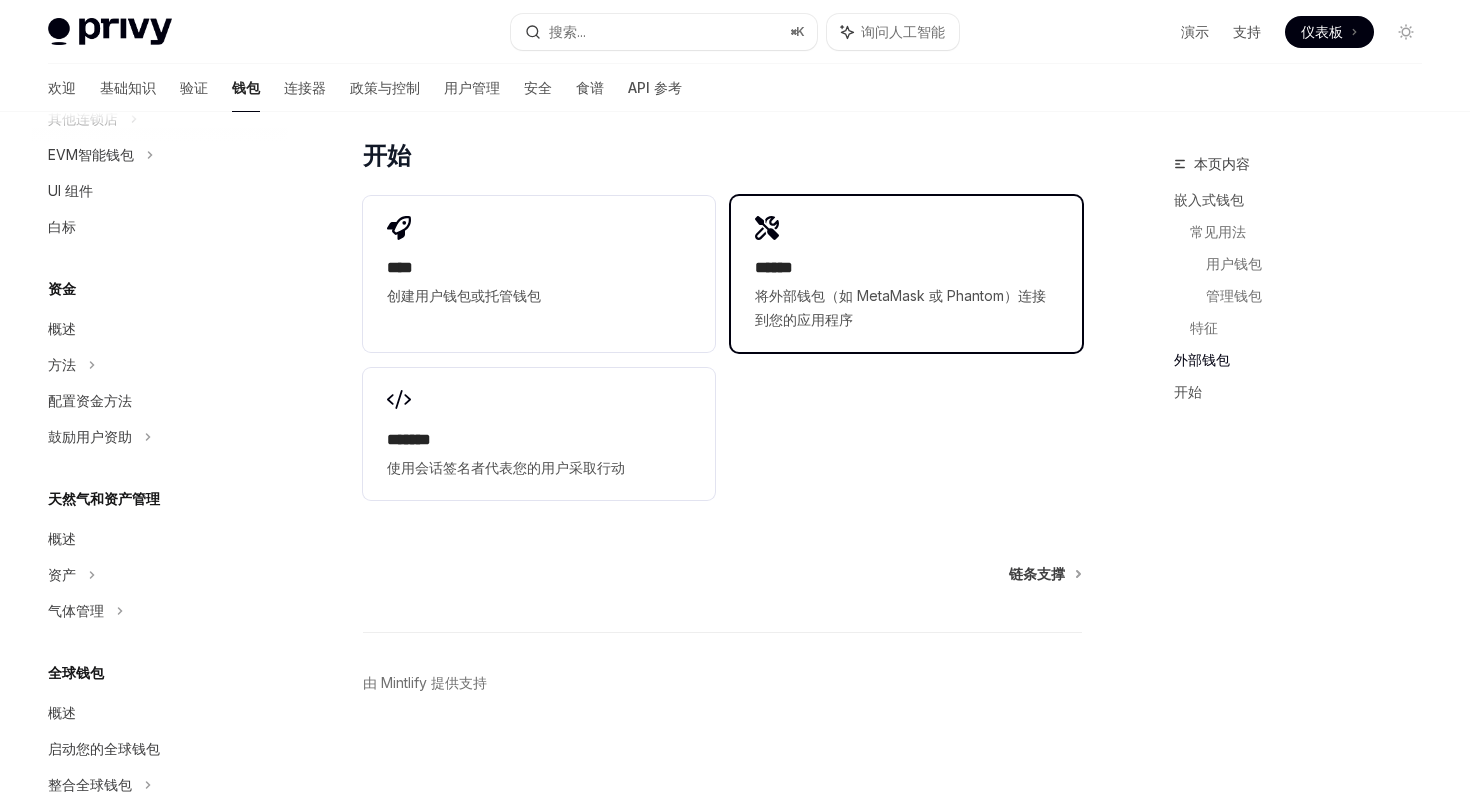 click on "将外部钱包（如 MetaMask 或 Phantom）连接到您的应用程序" at bounding box center [900, 307] 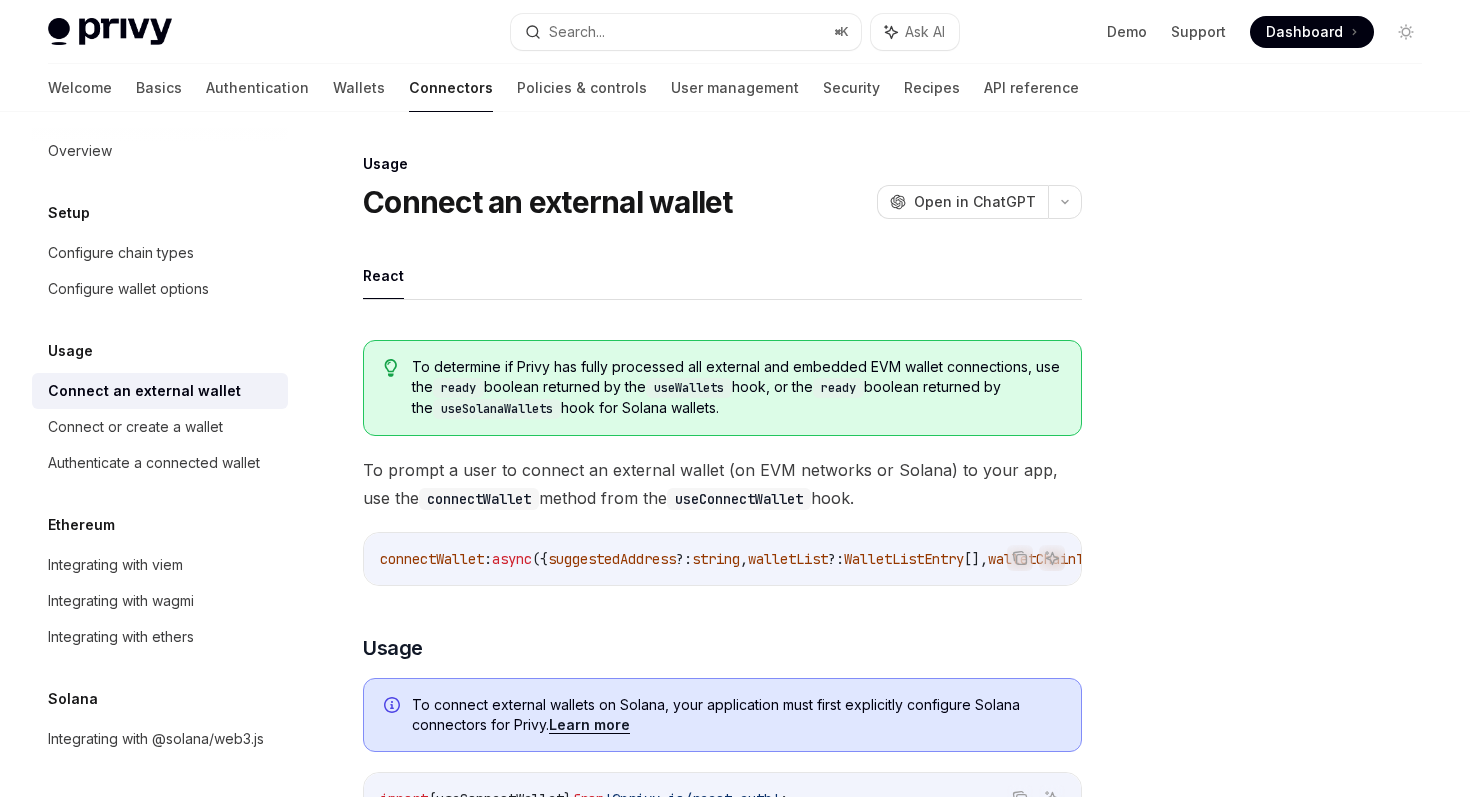 scroll, scrollTop: 11, scrollLeft: 0, axis: vertical 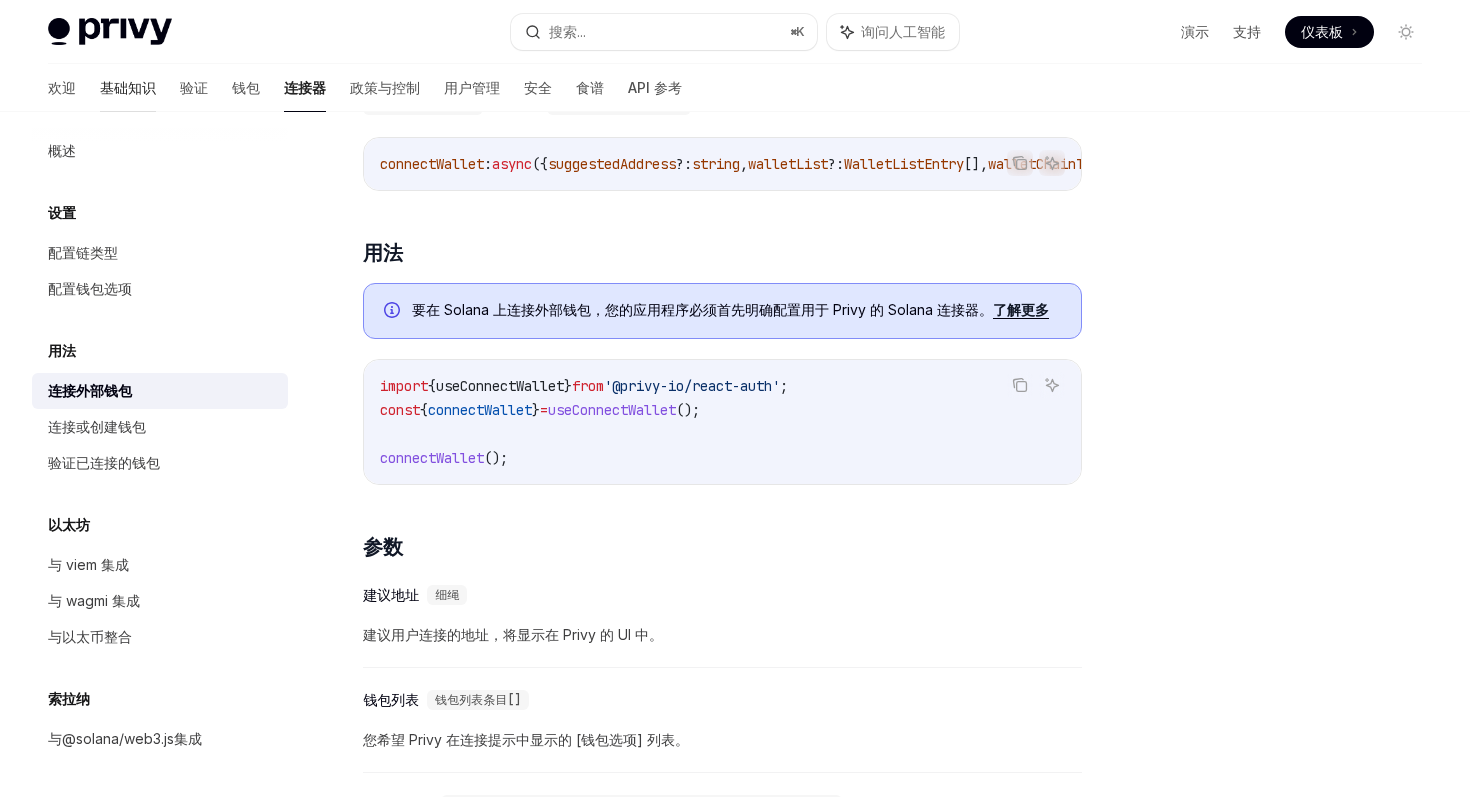 click on "基础知识" at bounding box center [128, 87] 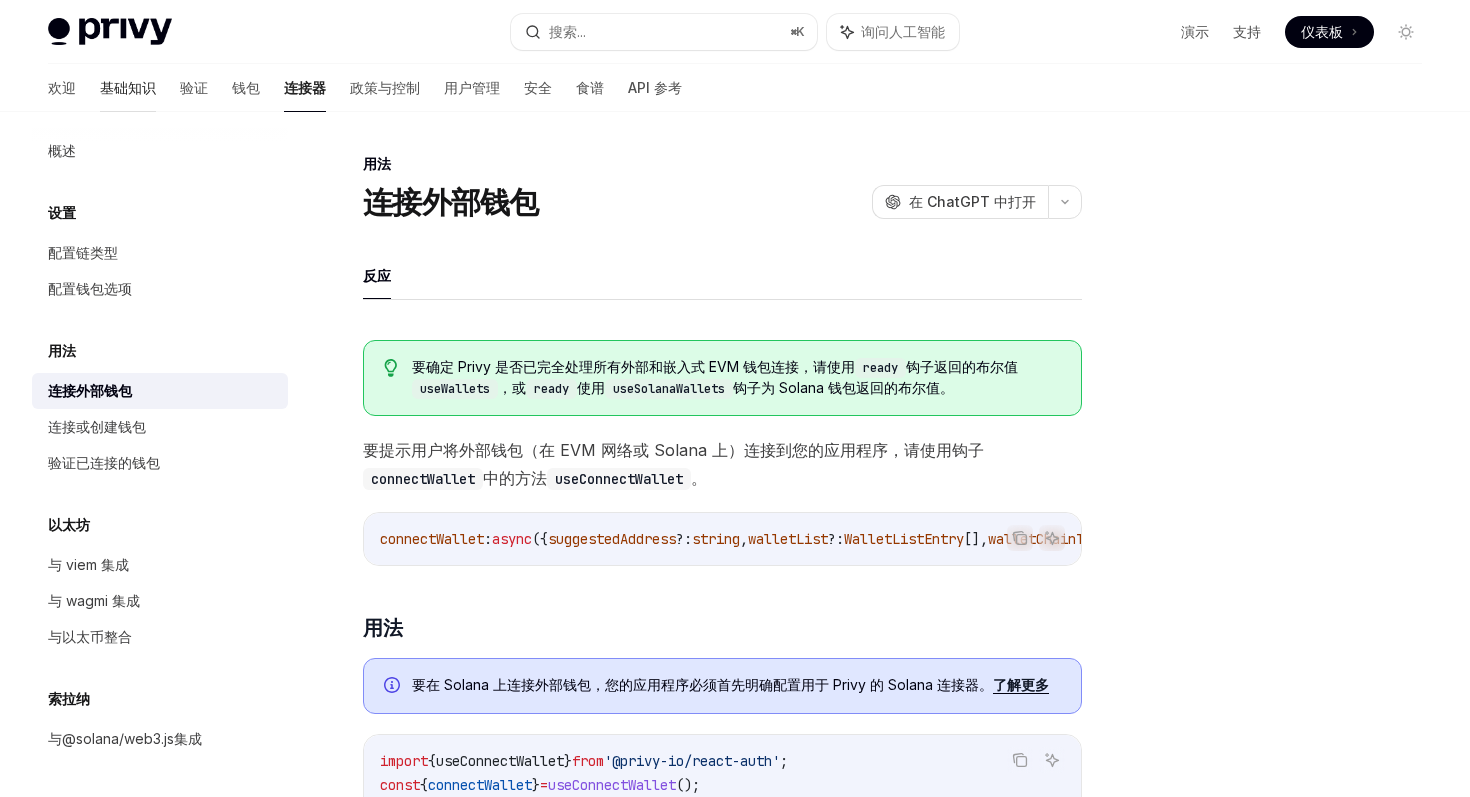 scroll, scrollTop: 0, scrollLeft: 0, axis: both 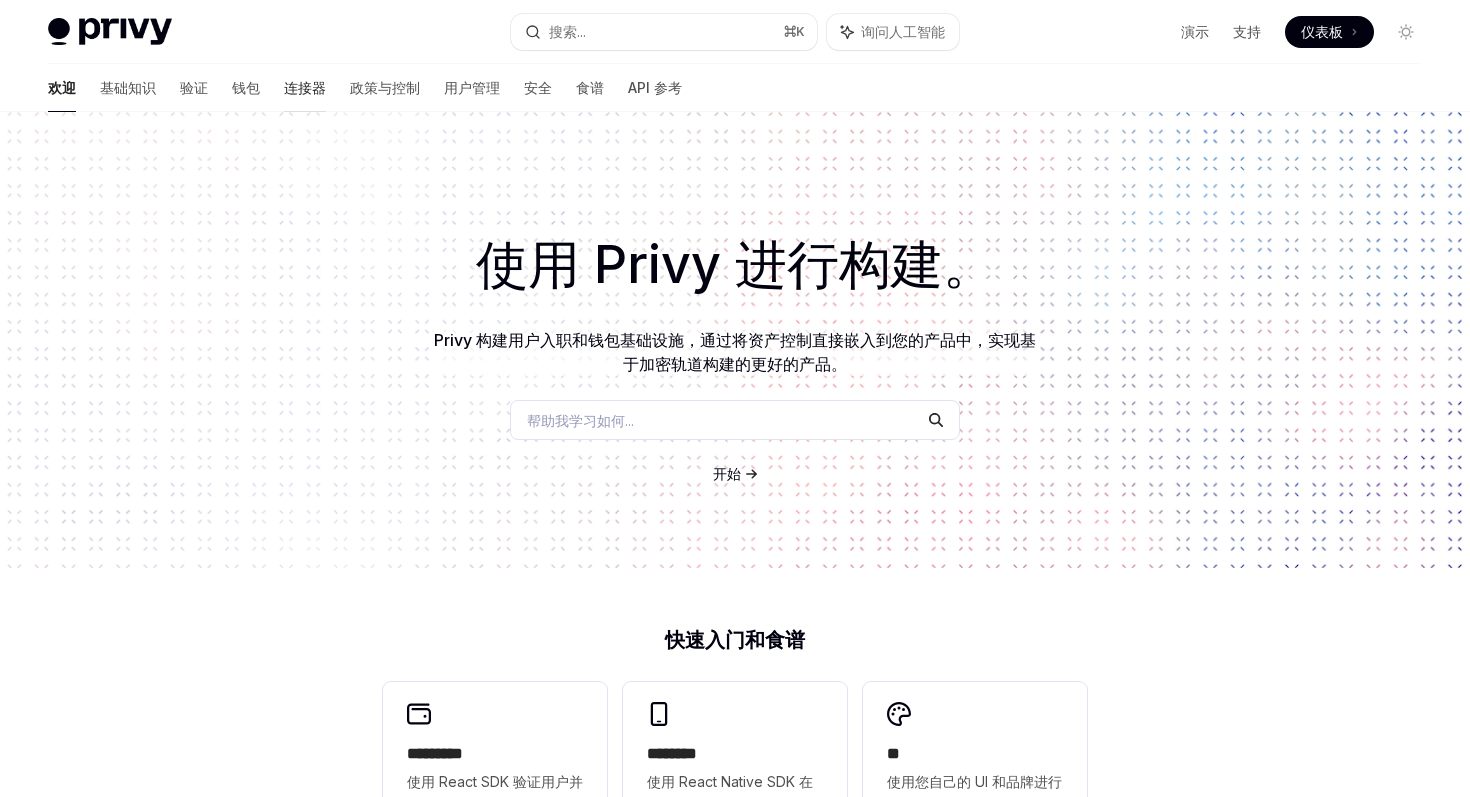 click on "连接器" at bounding box center (305, 87) 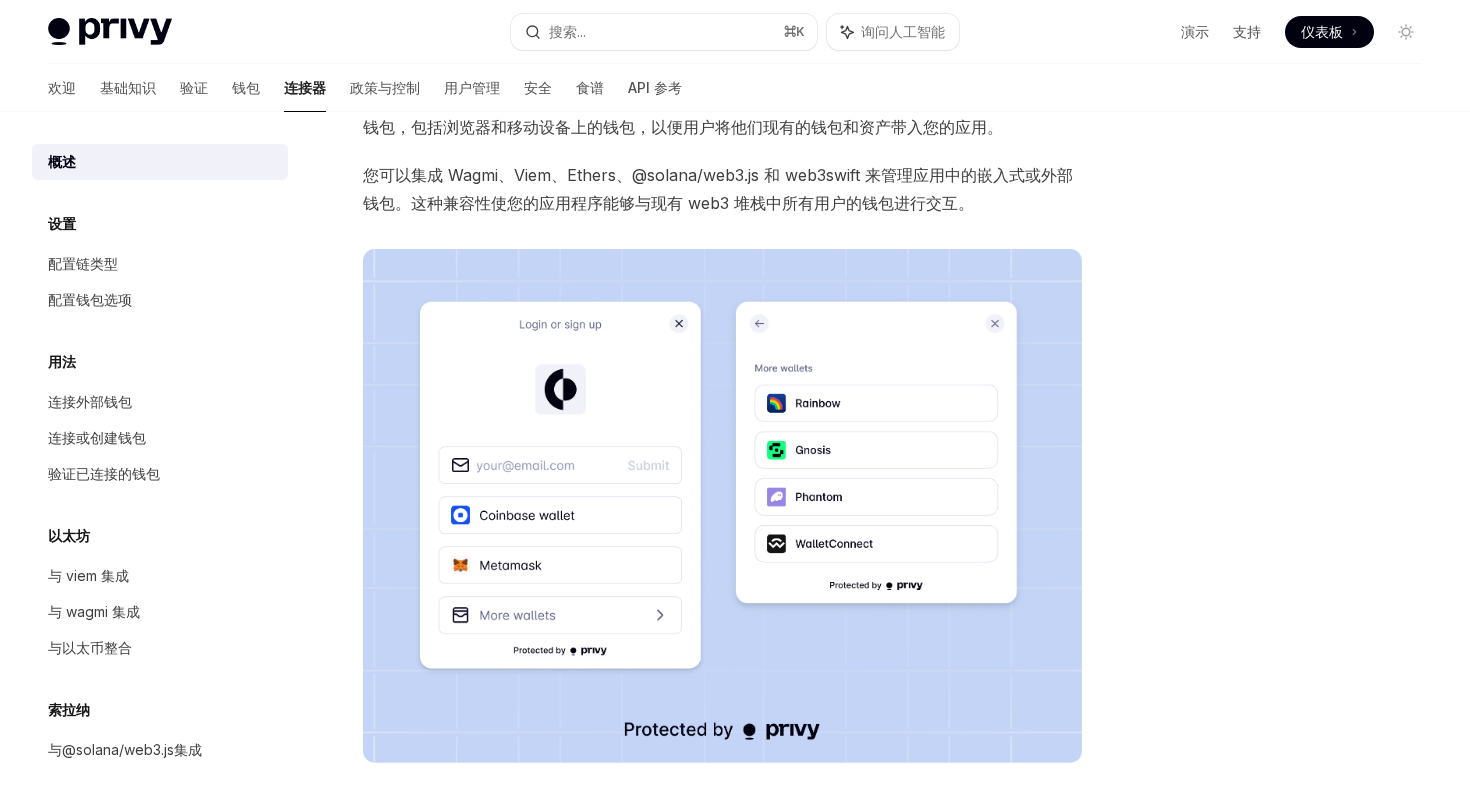 scroll, scrollTop: 399, scrollLeft: 0, axis: vertical 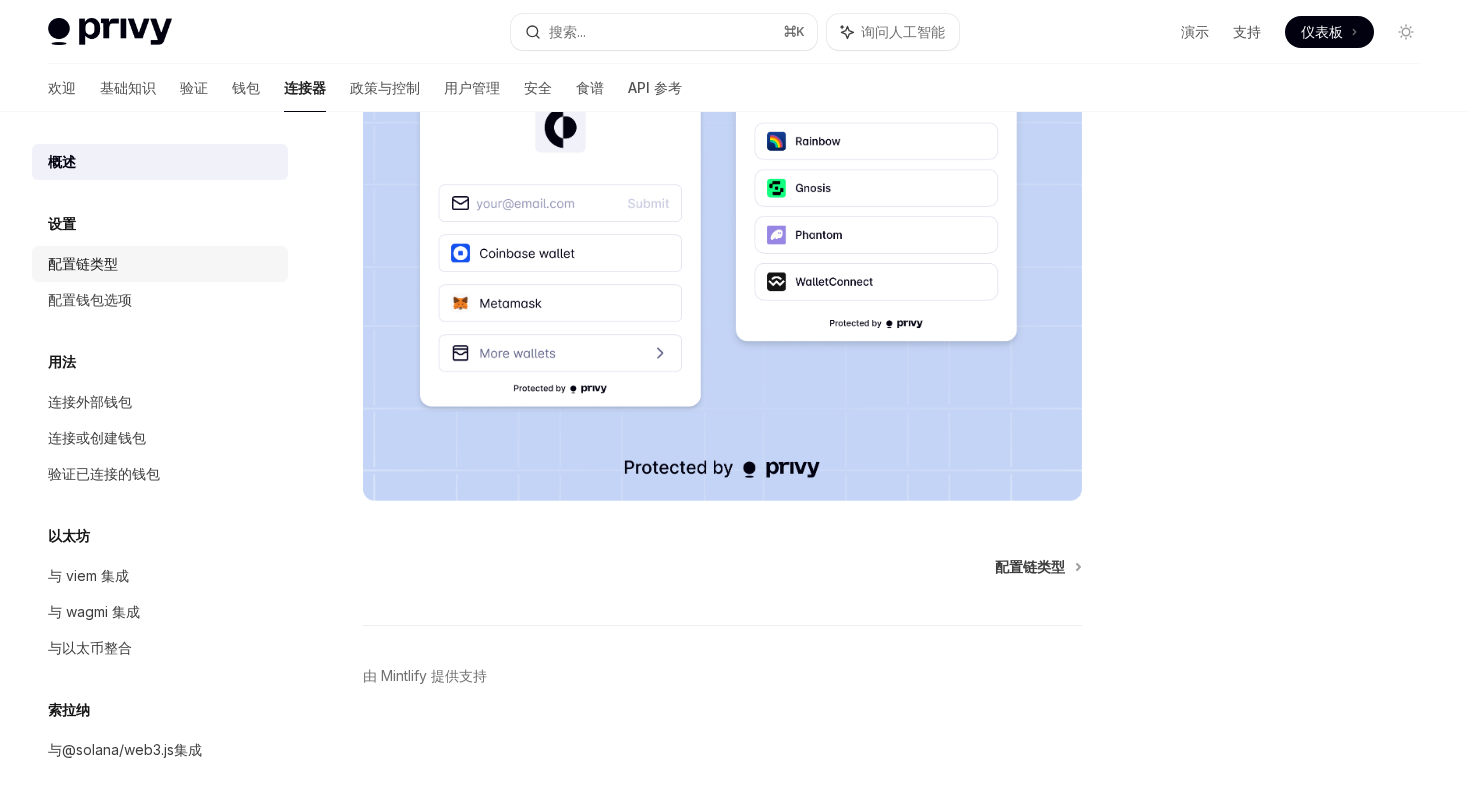 click on "配置链类型" at bounding box center [162, 264] 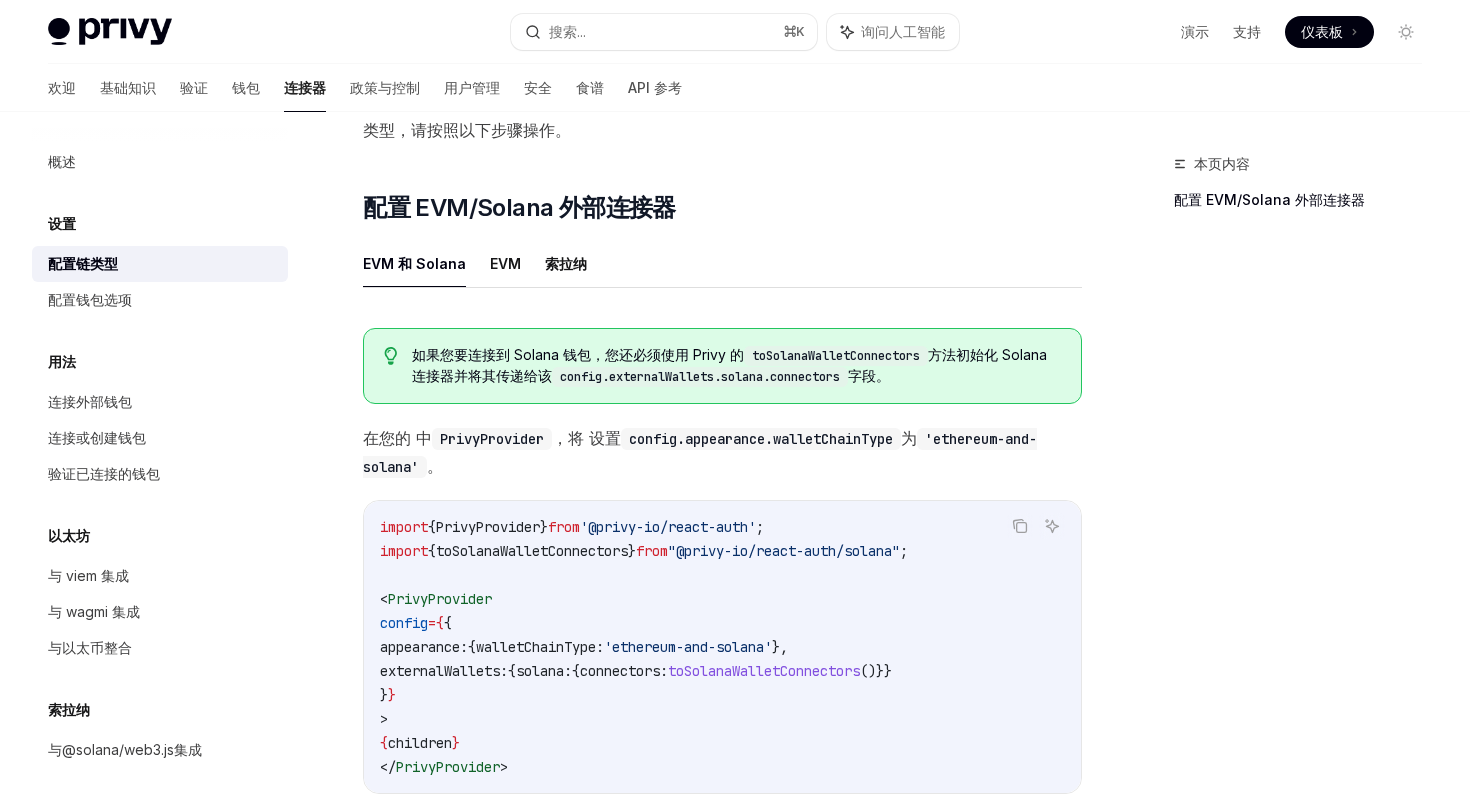 scroll, scrollTop: 162, scrollLeft: 0, axis: vertical 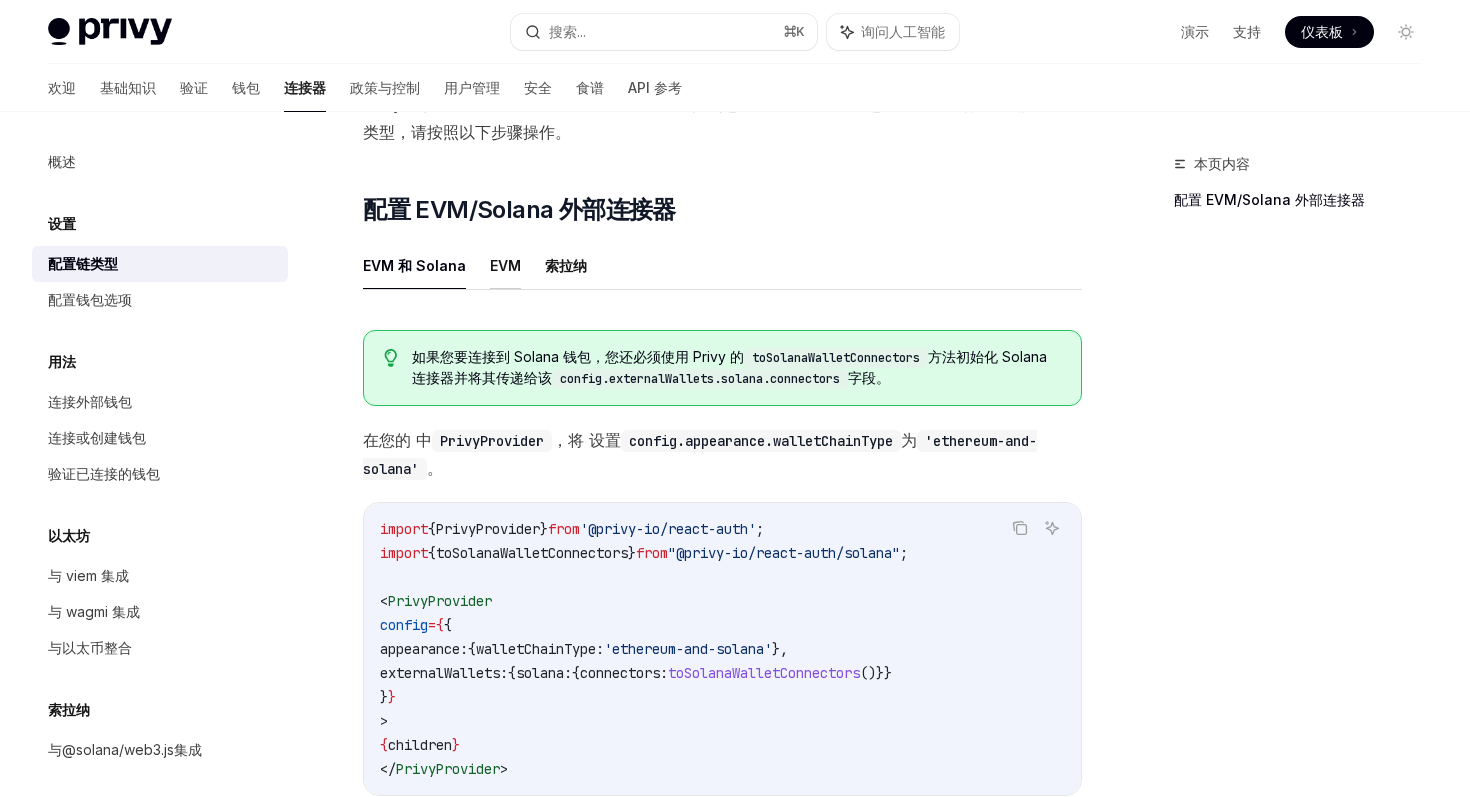 click on "EVM" at bounding box center [505, 265] 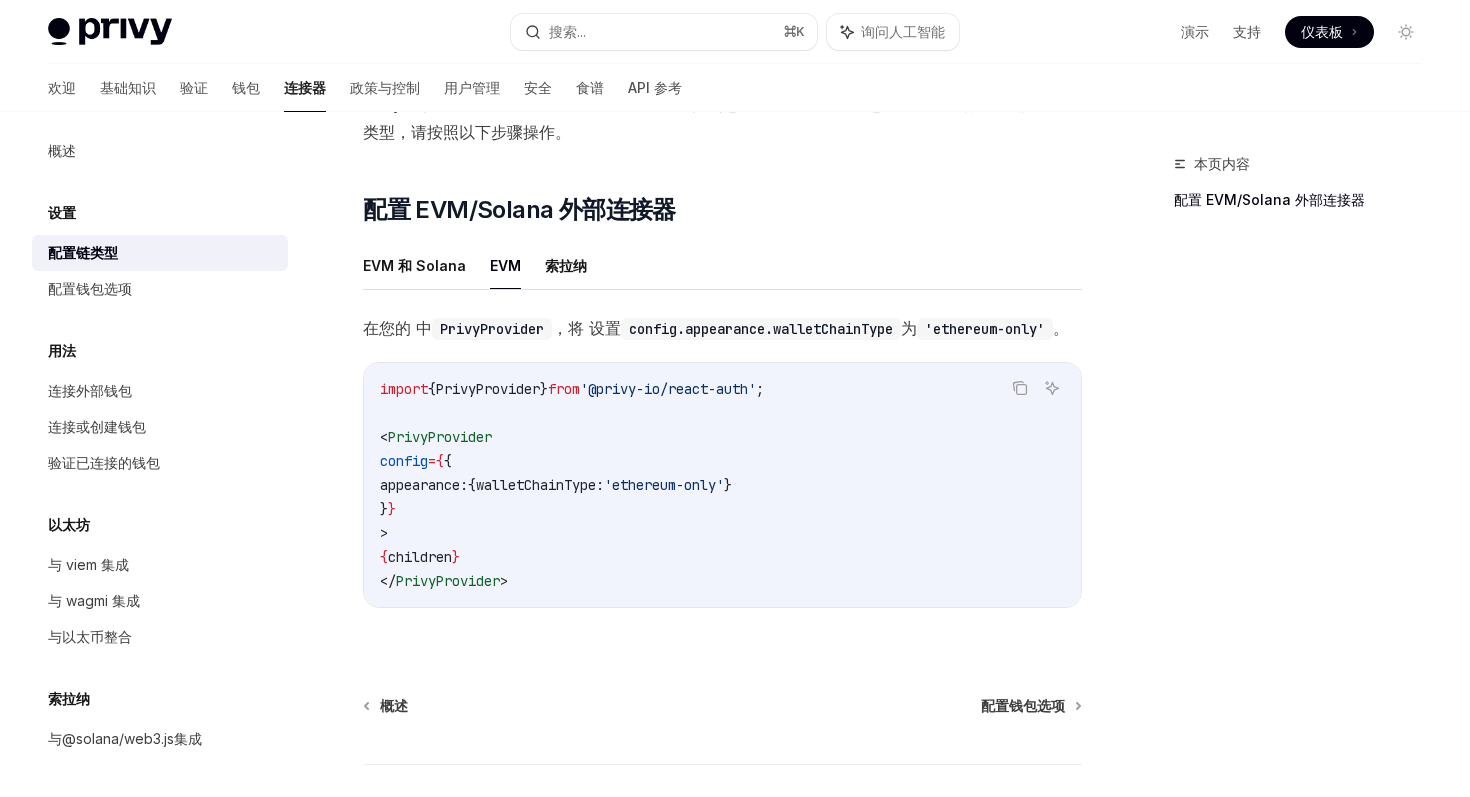 scroll, scrollTop: 0, scrollLeft: 0, axis: both 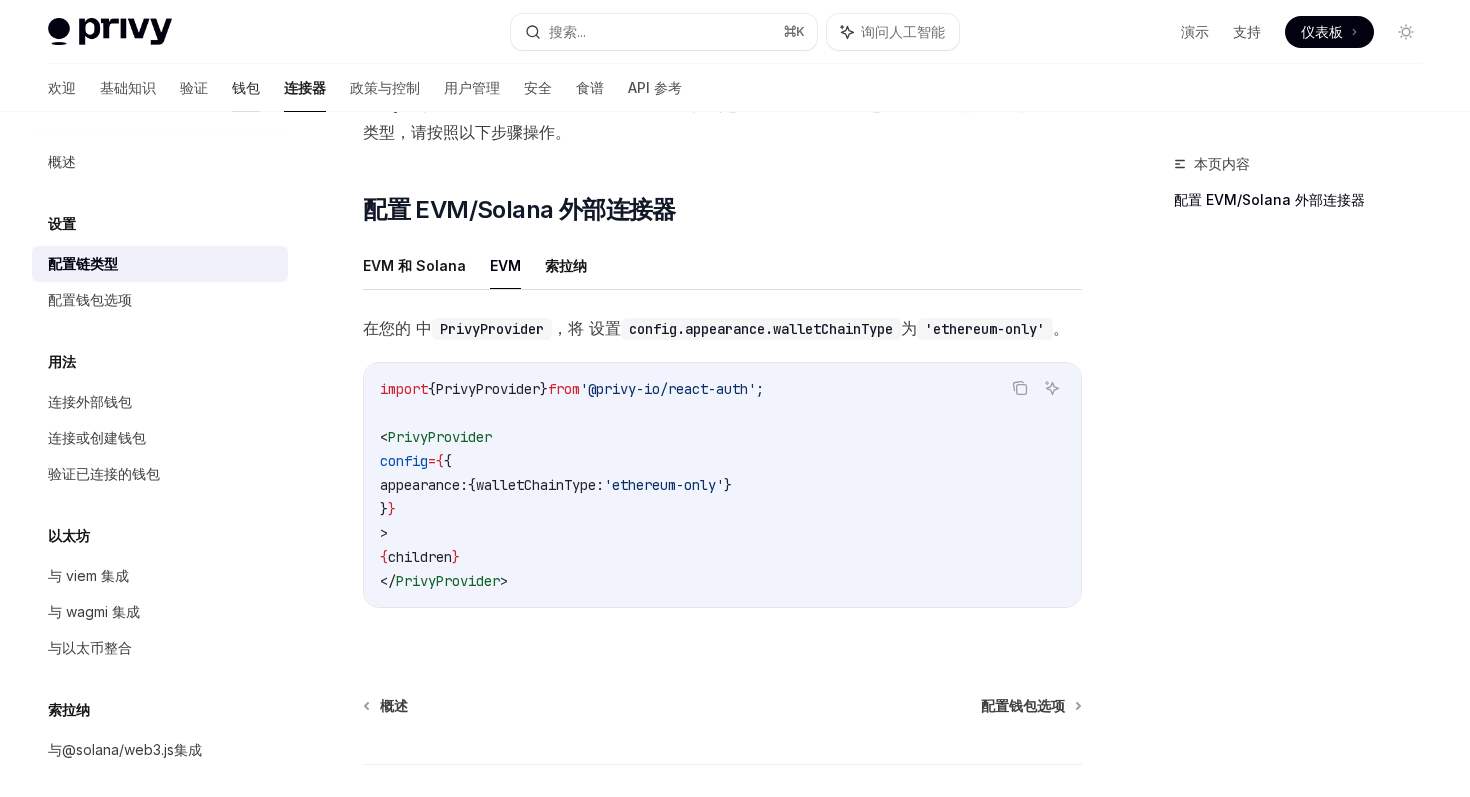 click on "钱包" at bounding box center (246, 87) 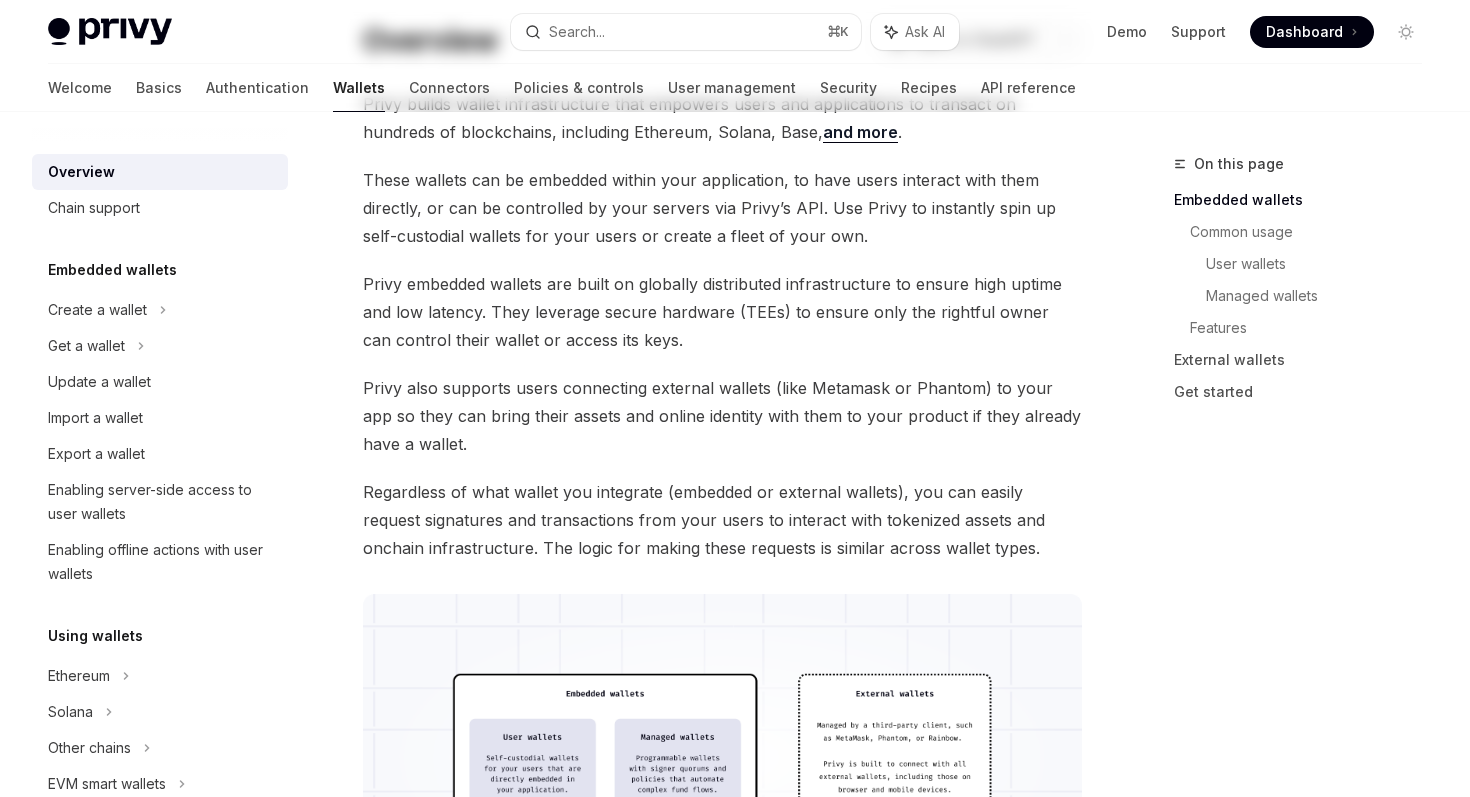 scroll, scrollTop: 0, scrollLeft: 0, axis: both 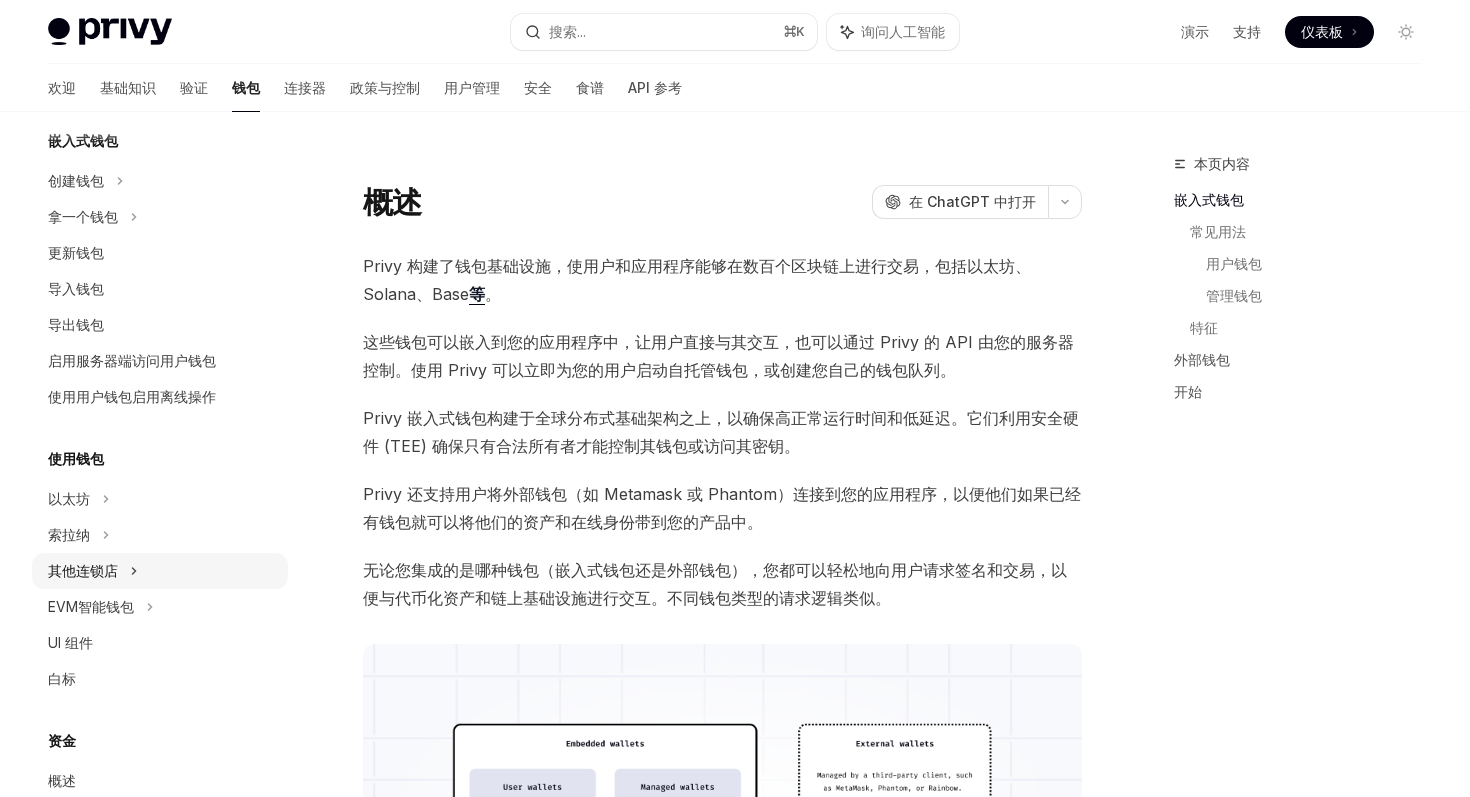 click on "其他连锁店" at bounding box center (160, 571) 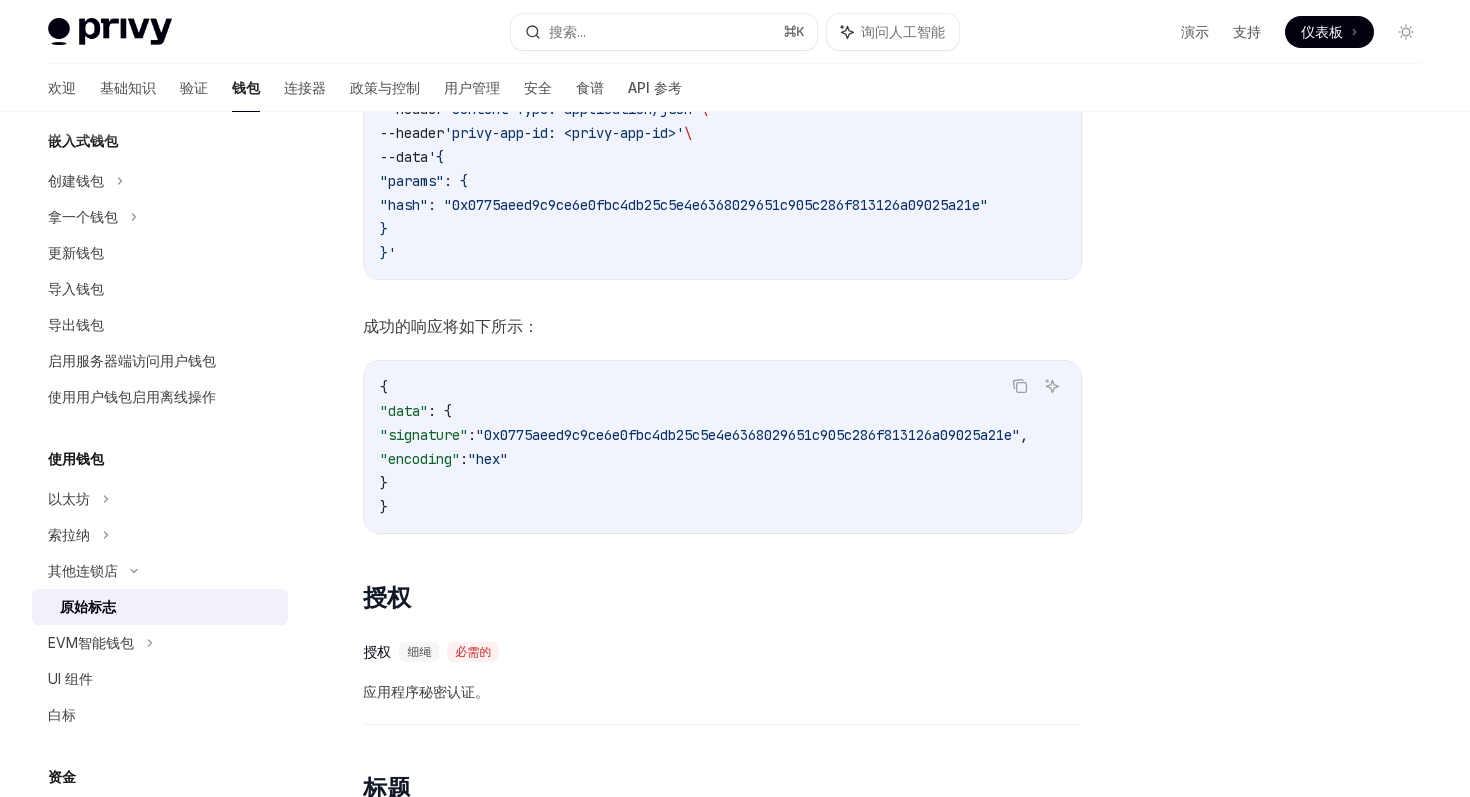 scroll, scrollTop: 1629, scrollLeft: 0, axis: vertical 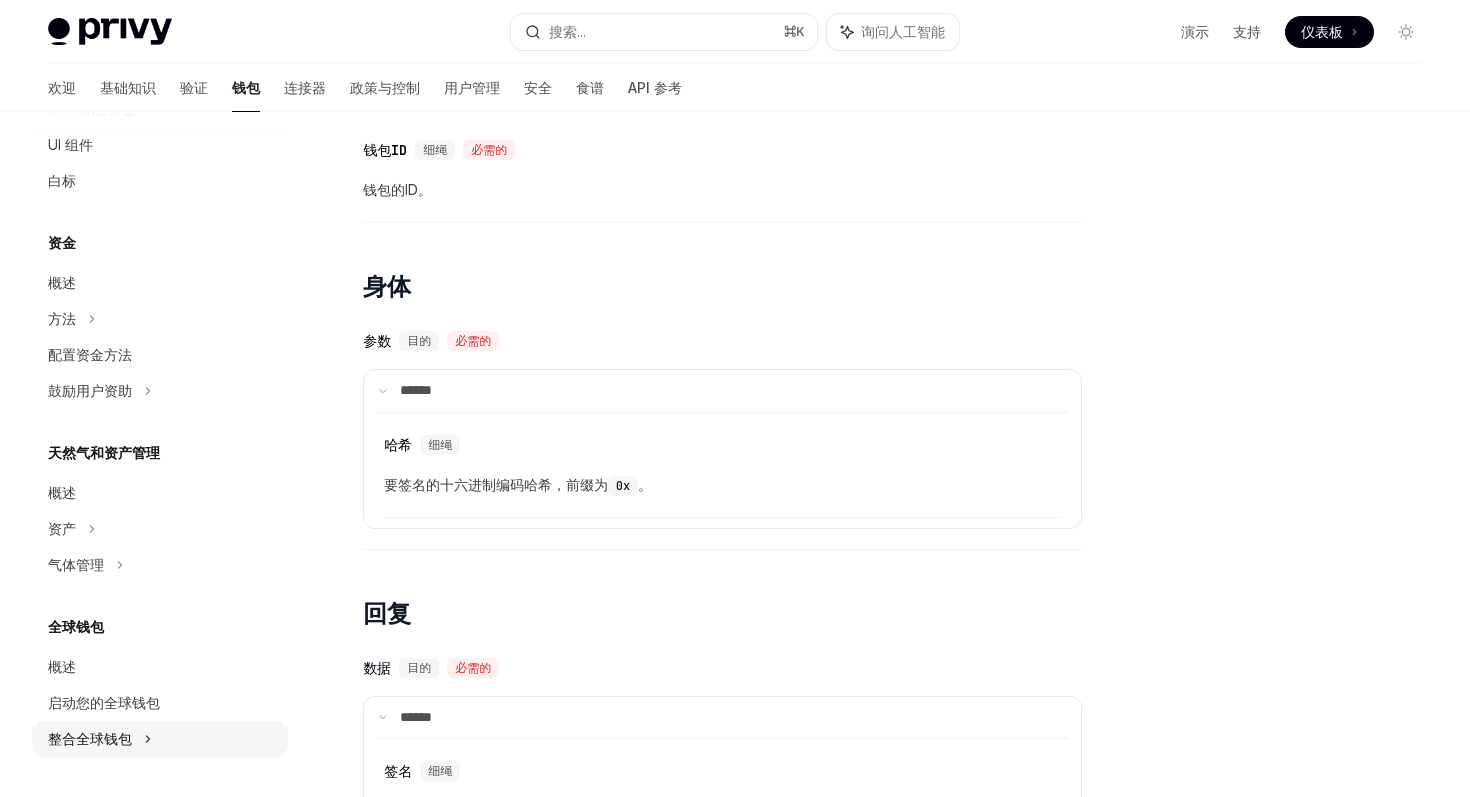 click on "整合全球钱包" at bounding box center [160, 37] 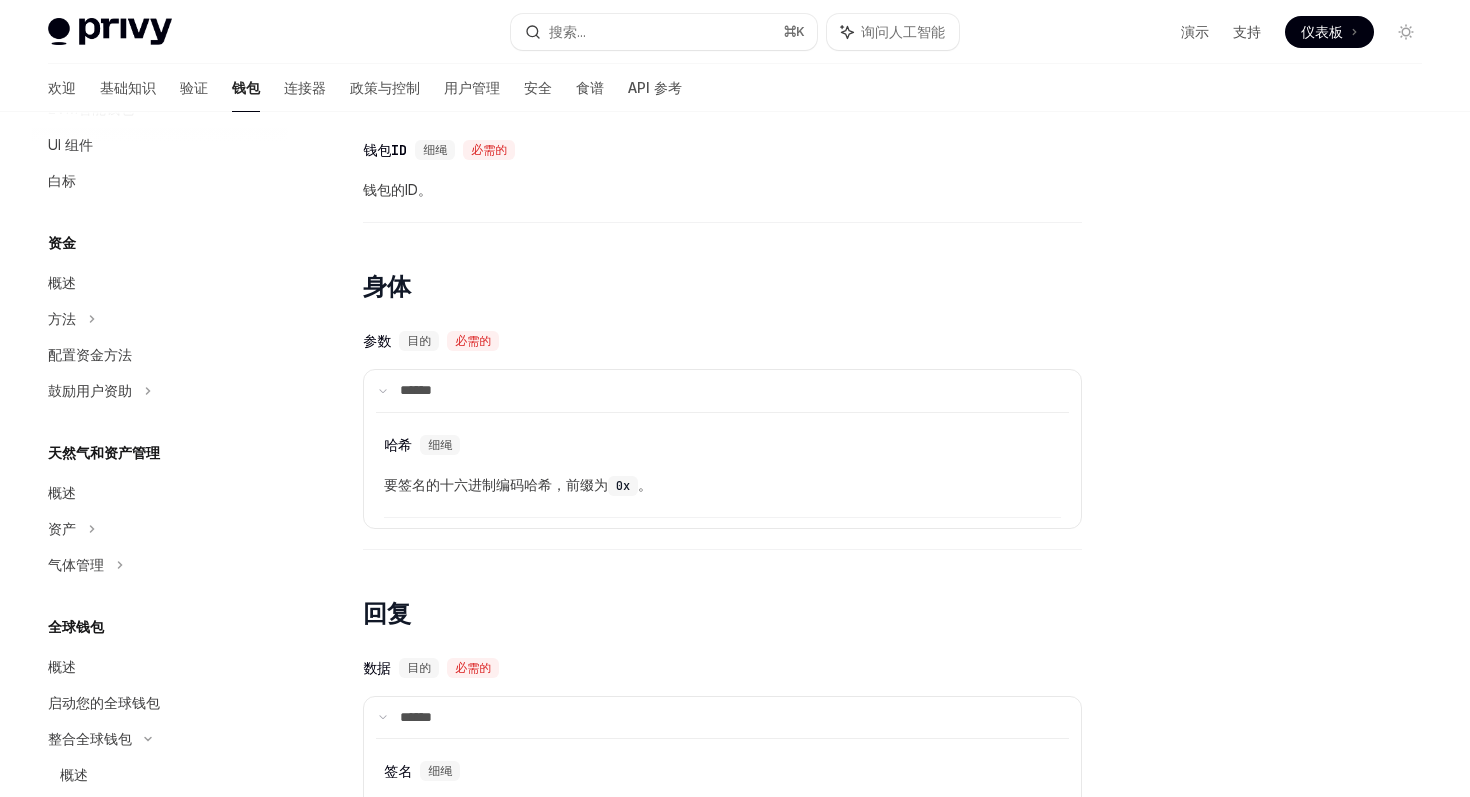 scroll, scrollTop: 0, scrollLeft: 0, axis: both 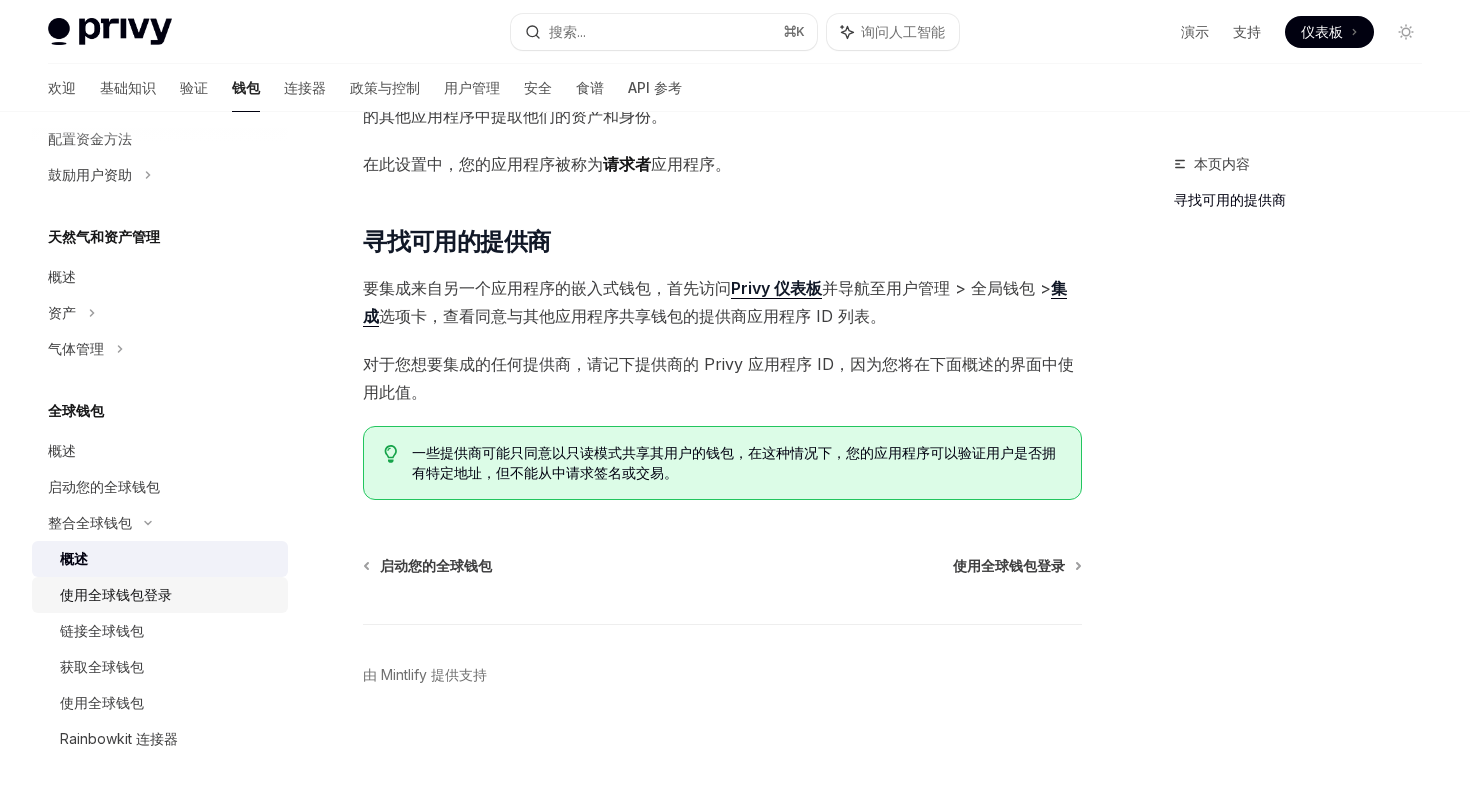 click on "使用全球钱包登录" at bounding box center [116, 595] 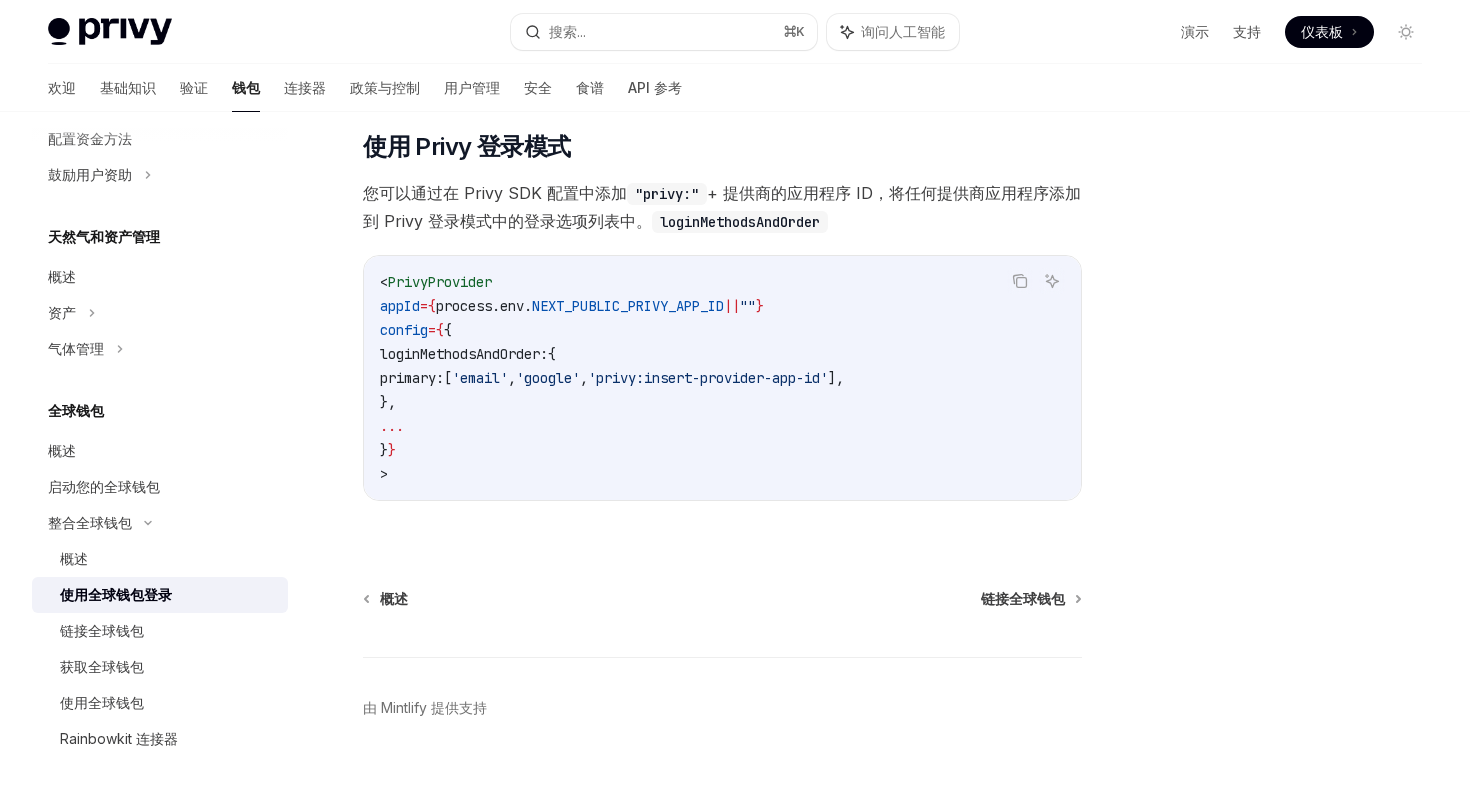 scroll, scrollTop: 1396, scrollLeft: 0, axis: vertical 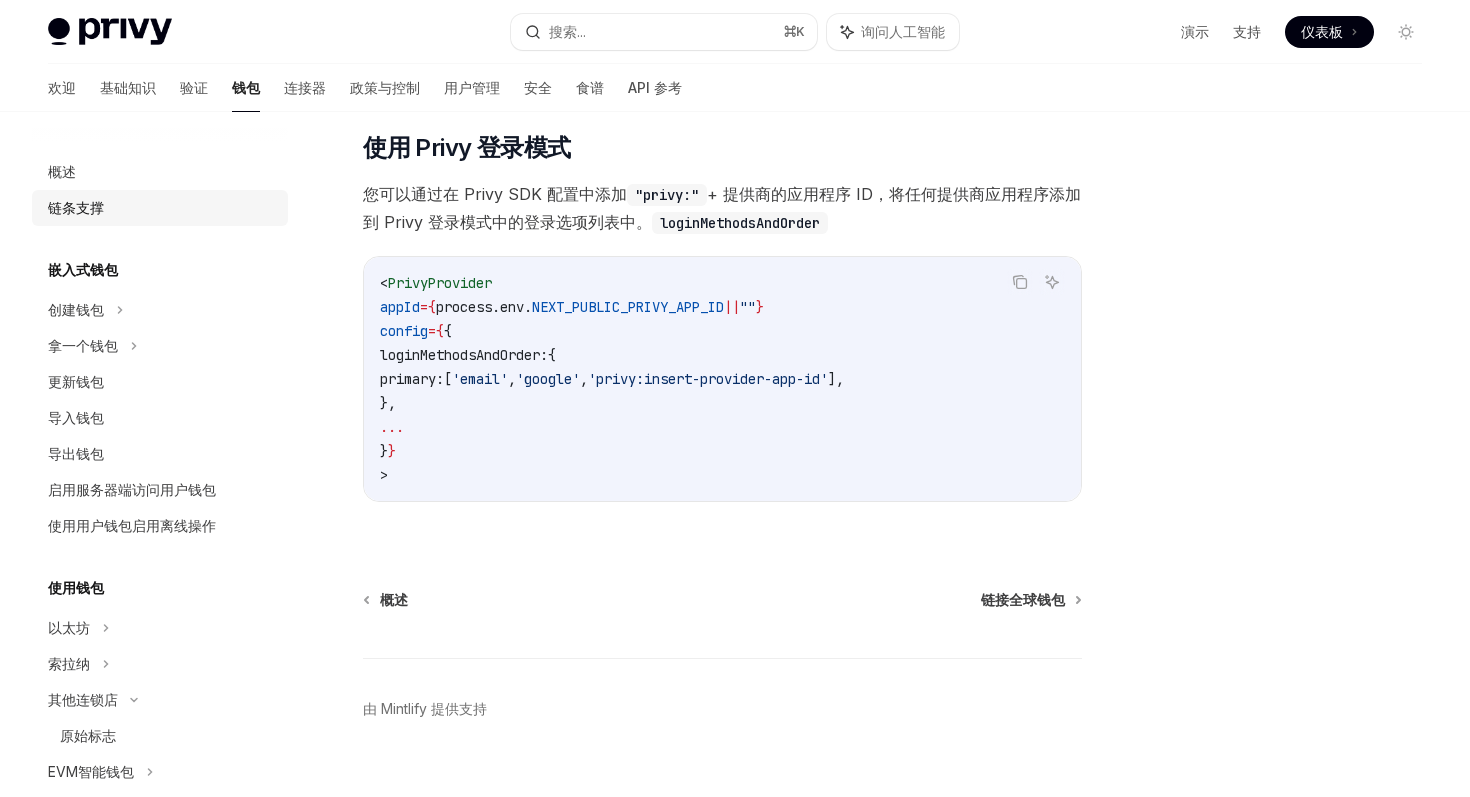 click on "链条支撑" at bounding box center (76, 207) 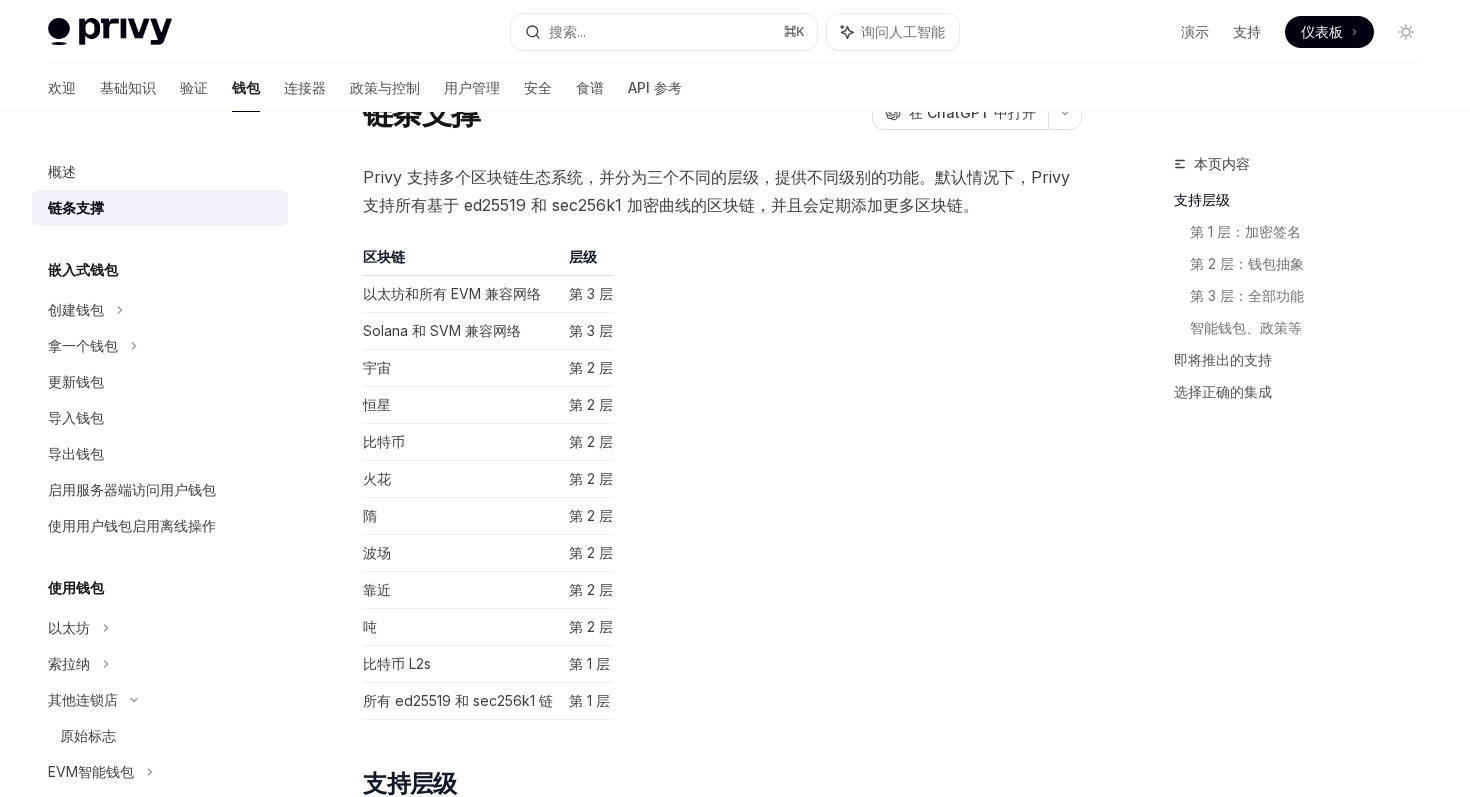 scroll, scrollTop: 90, scrollLeft: 0, axis: vertical 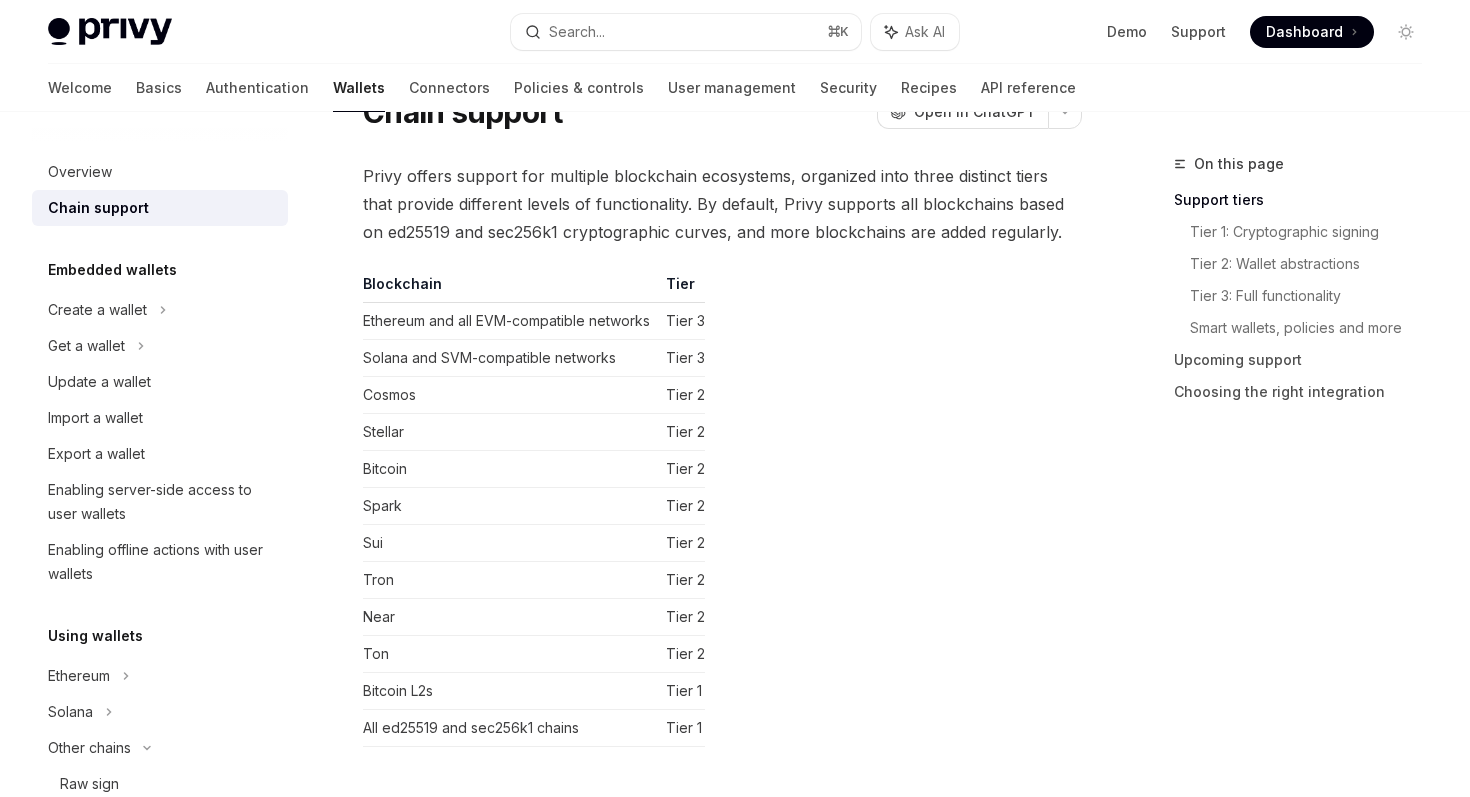 click on "Blockchain Tier Ethereum and all EVM-compatible networks Tier 3 Solana and SVM-compatible networks Tier 3 Cosmos Tier 2 Stellar Tier 2 Bitcoin Tier 2 Spark Tier 2 Sui Tier 2 Tron Tier 2 Near Tier 2 Ton Tier 2 Bitcoin L2s Tier 1 All ed25519 and sec256k1 chains Tier 1" at bounding box center [722, 510] 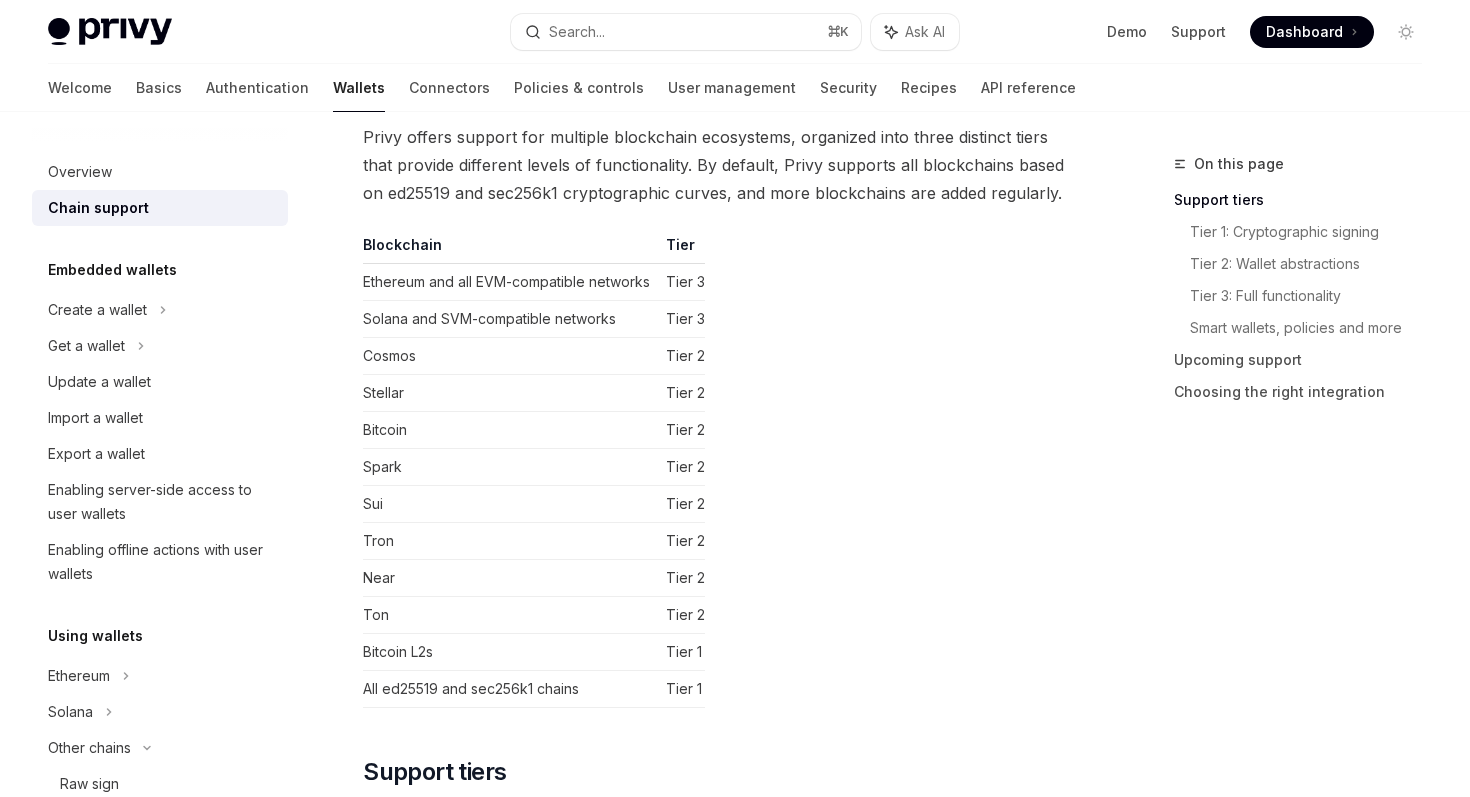 scroll, scrollTop: 124, scrollLeft: 0, axis: vertical 